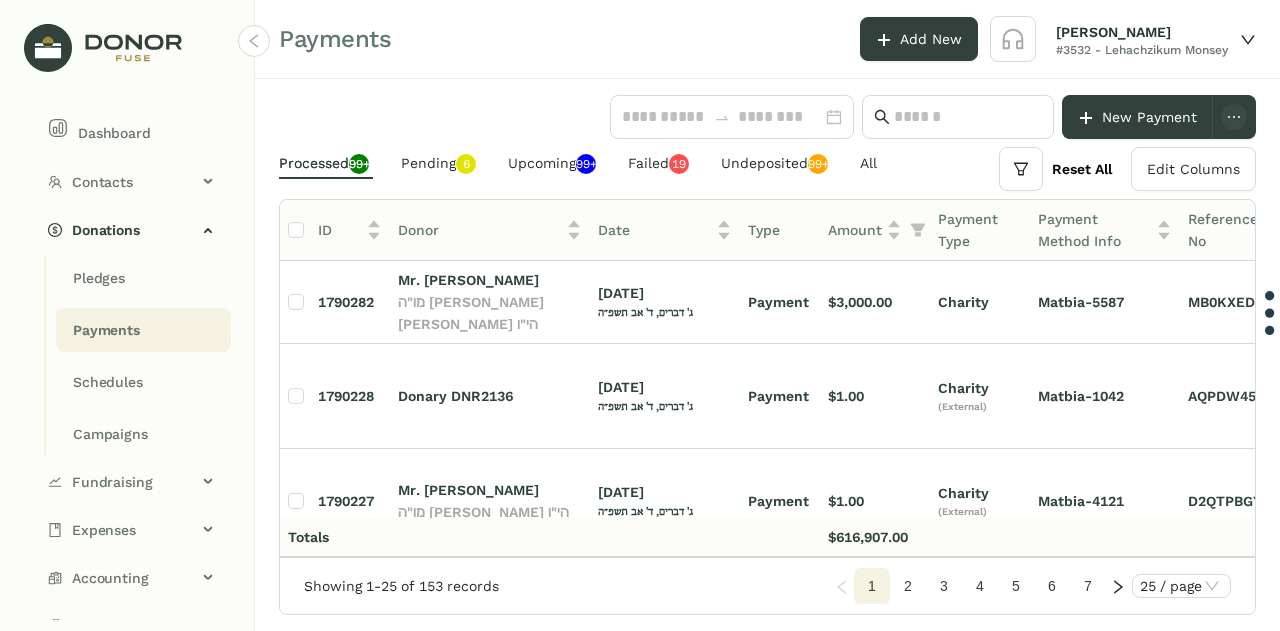 scroll, scrollTop: 0, scrollLeft: 0, axis: both 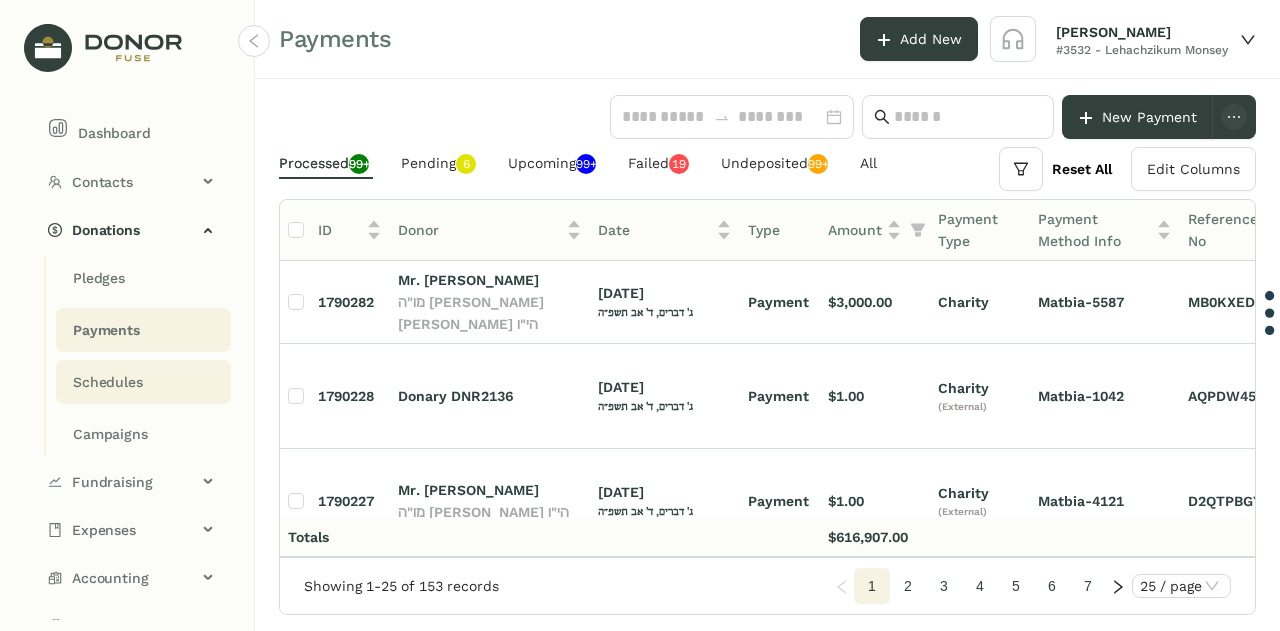 click on "Schedules" 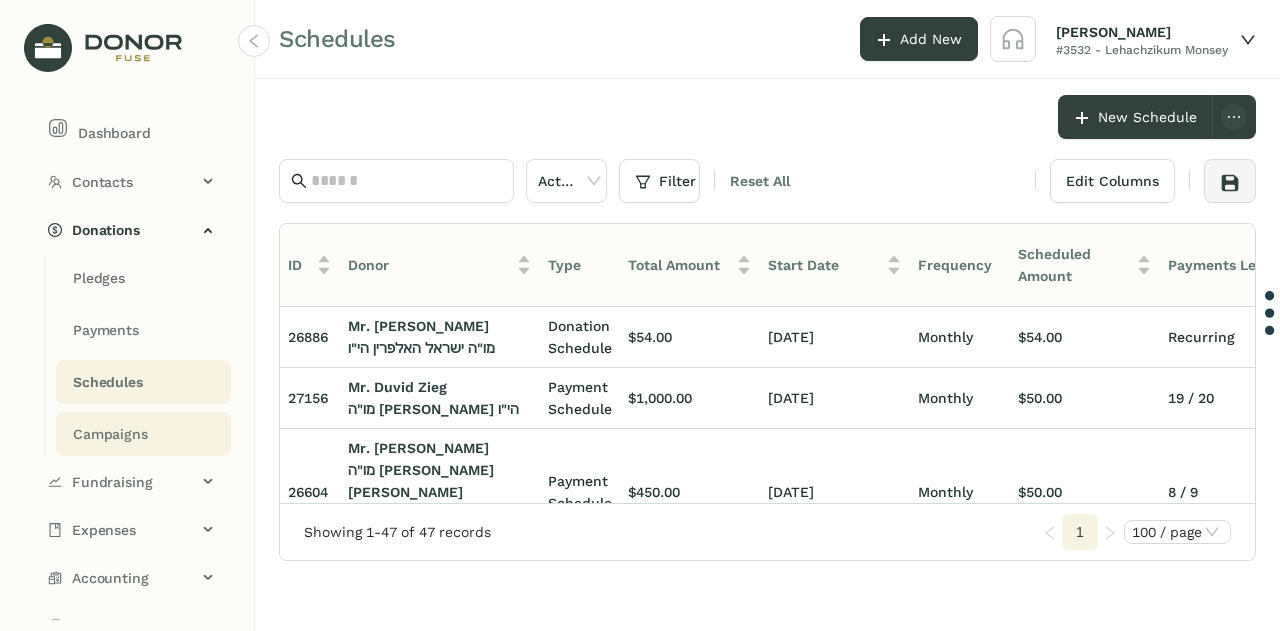 click on "Campaigns" 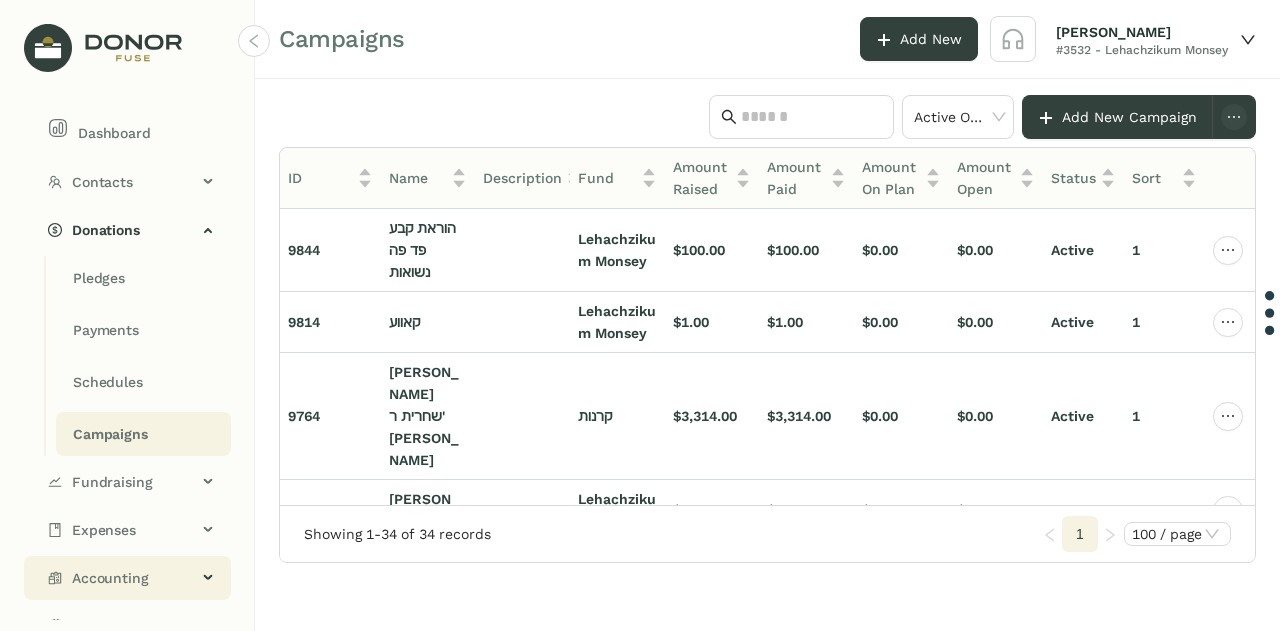 click on "Accounting" 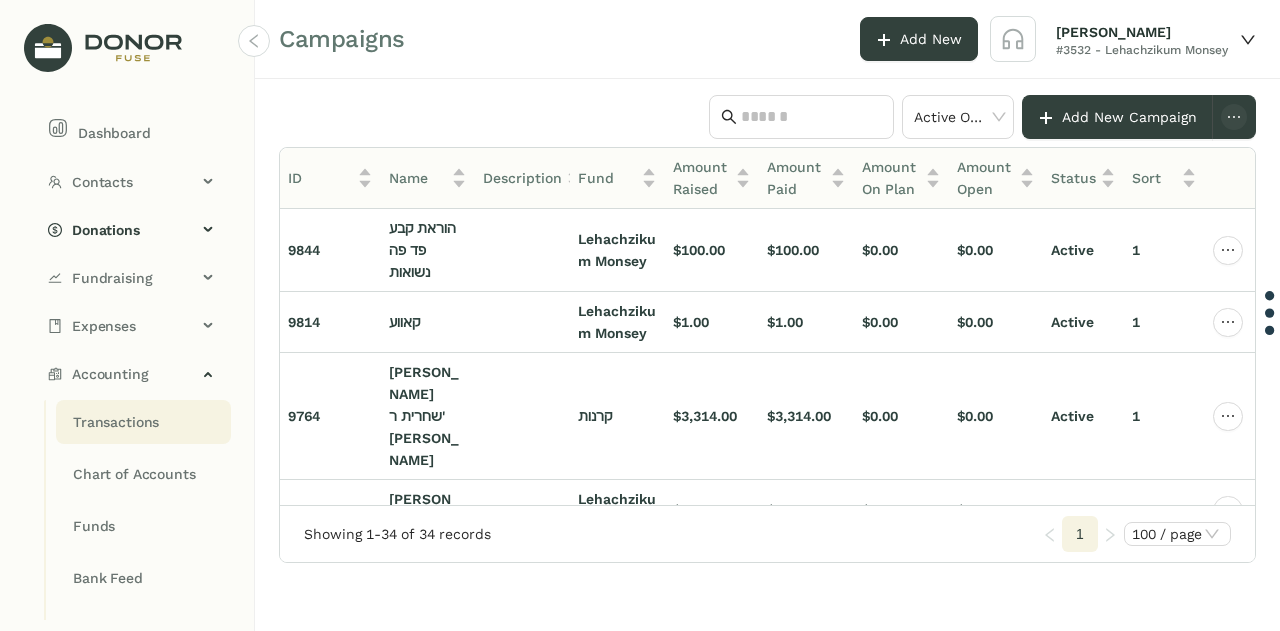 click on "Transactions" 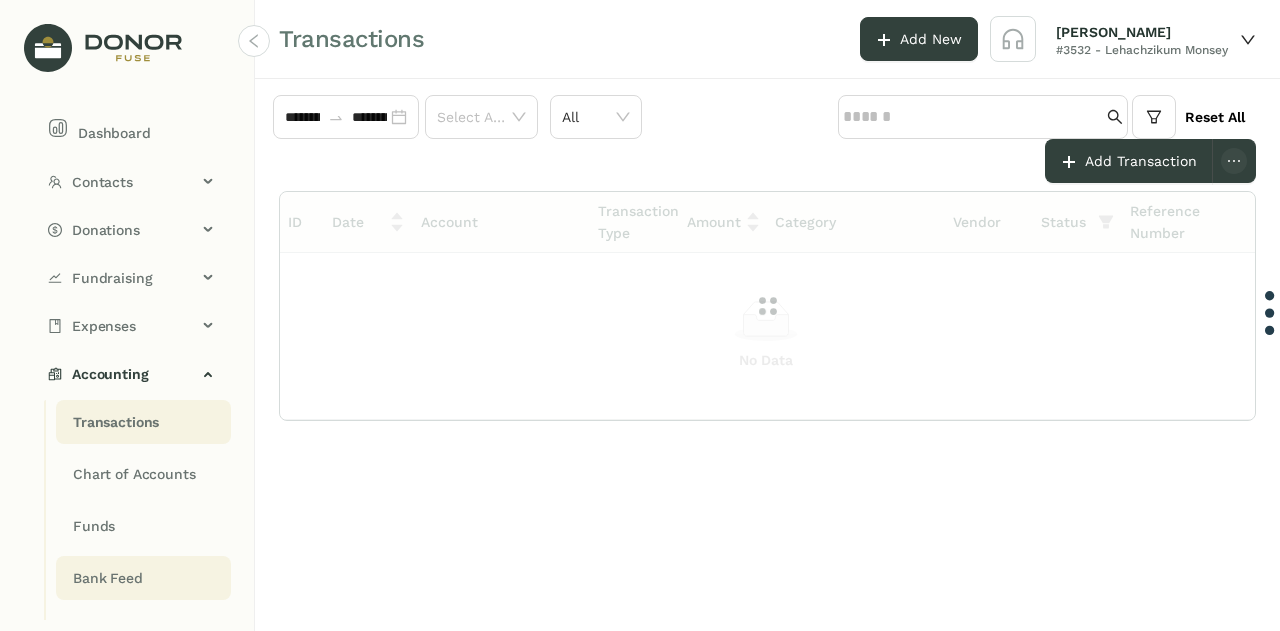 click on "Bank Feed" 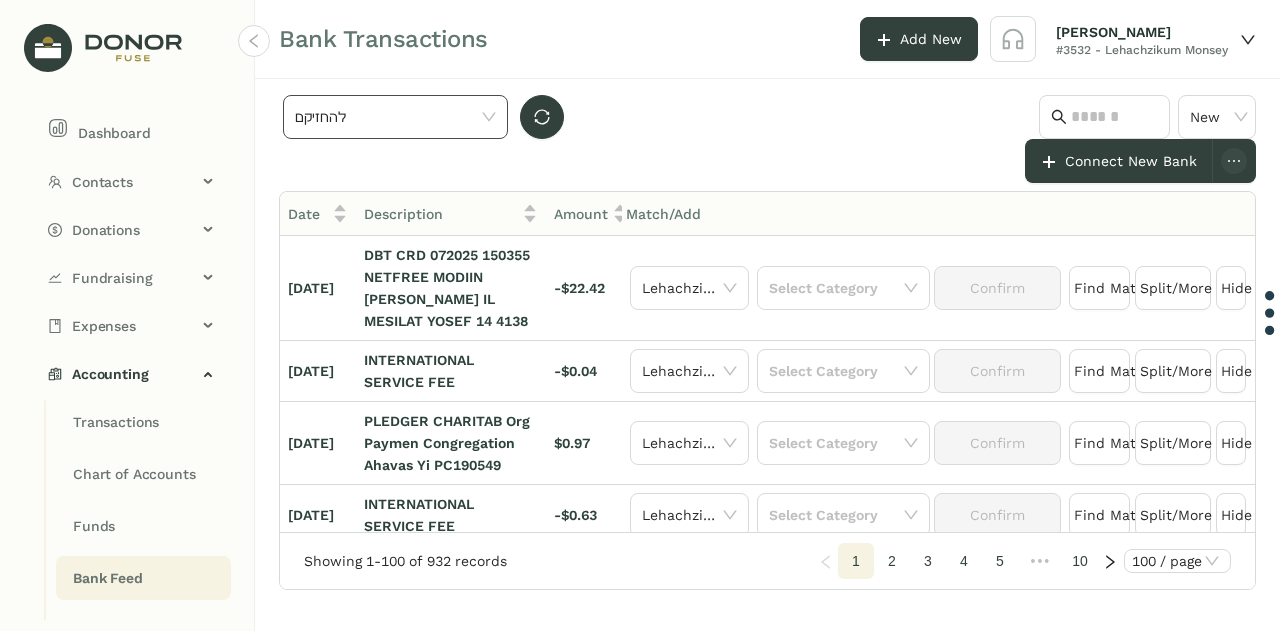 click on "להחזיקם" 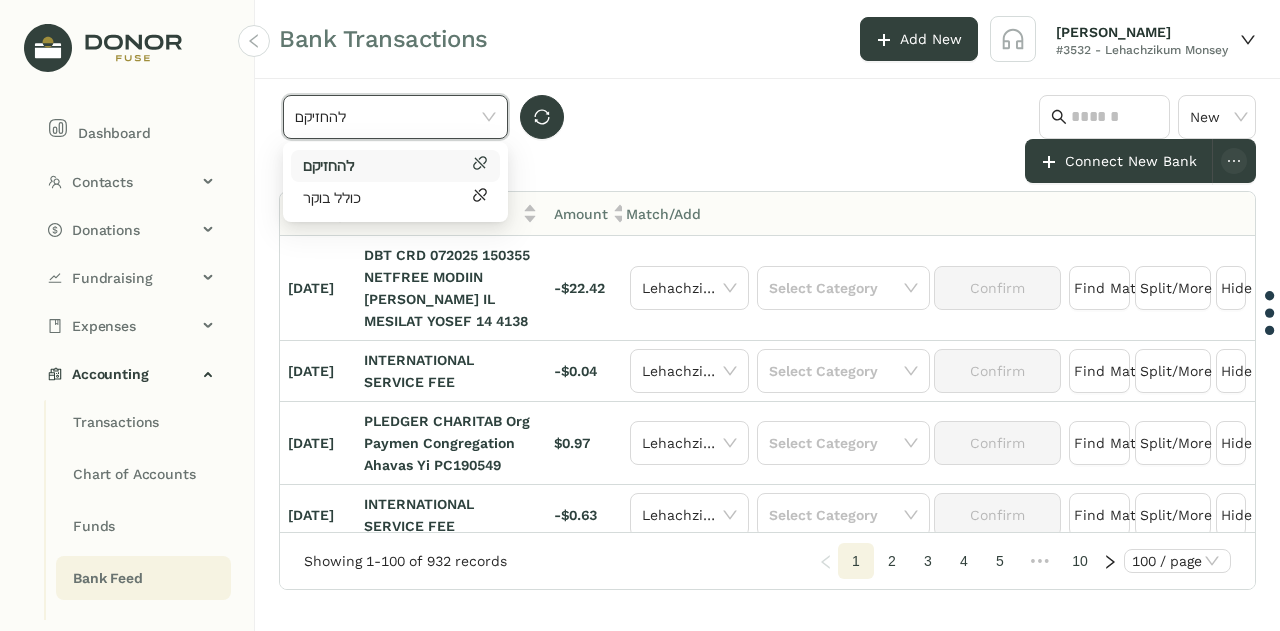 click 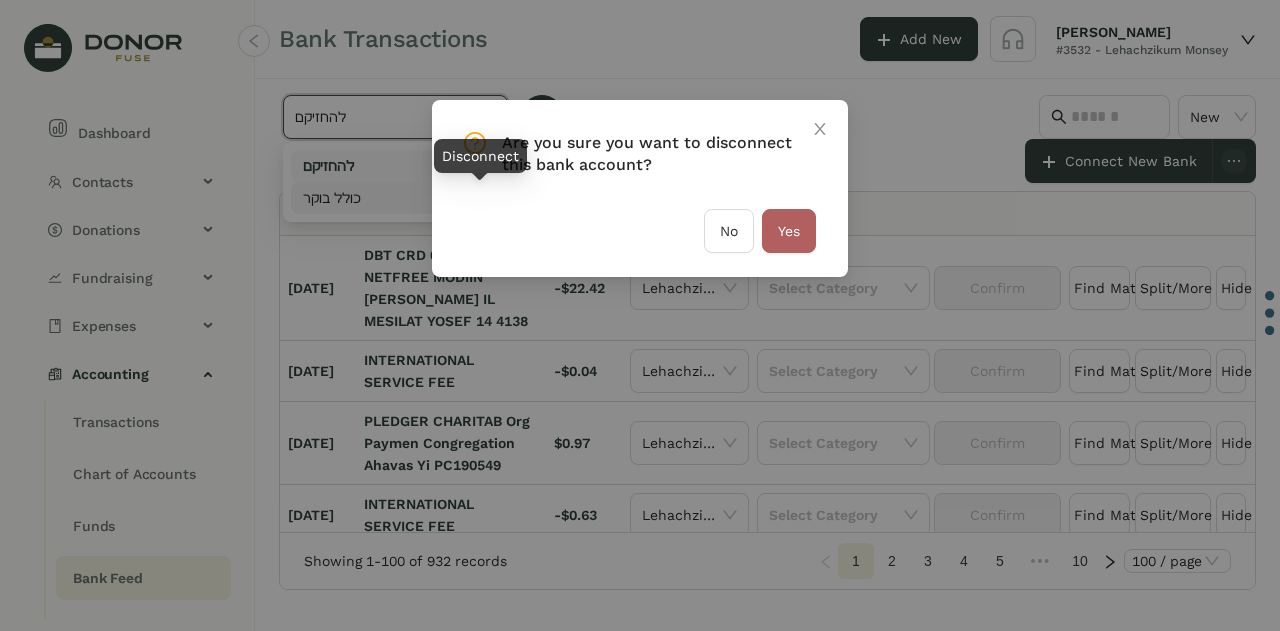 click on "Are you sure you want to disconnect this bank account?  No   Yes" at bounding box center (640, 315) 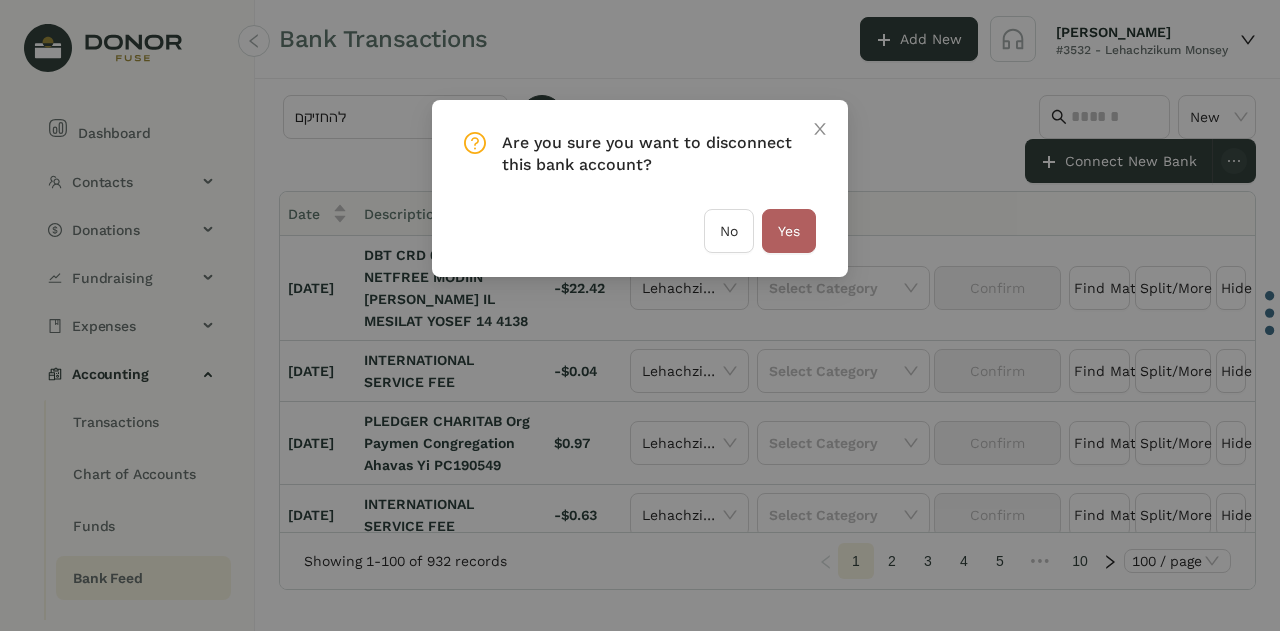 click on "Are you sure you want to disconnect this bank account?  No   Yes" at bounding box center [640, 315] 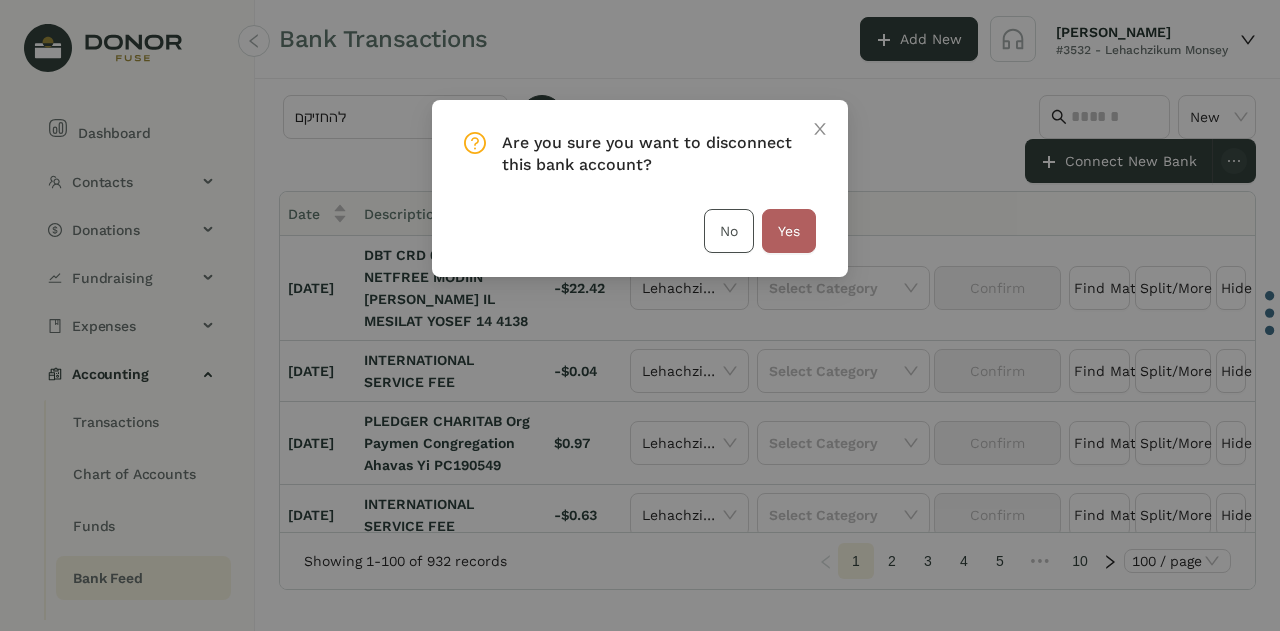 click on "No" at bounding box center (729, 231) 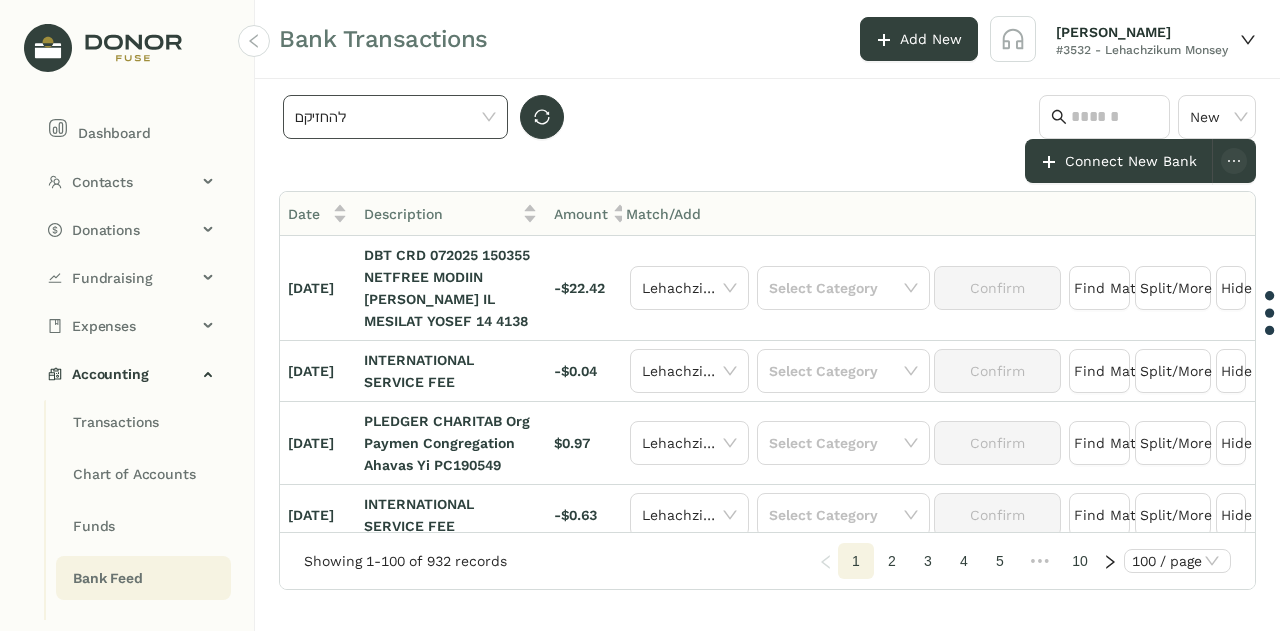 click on "להחזיקם" 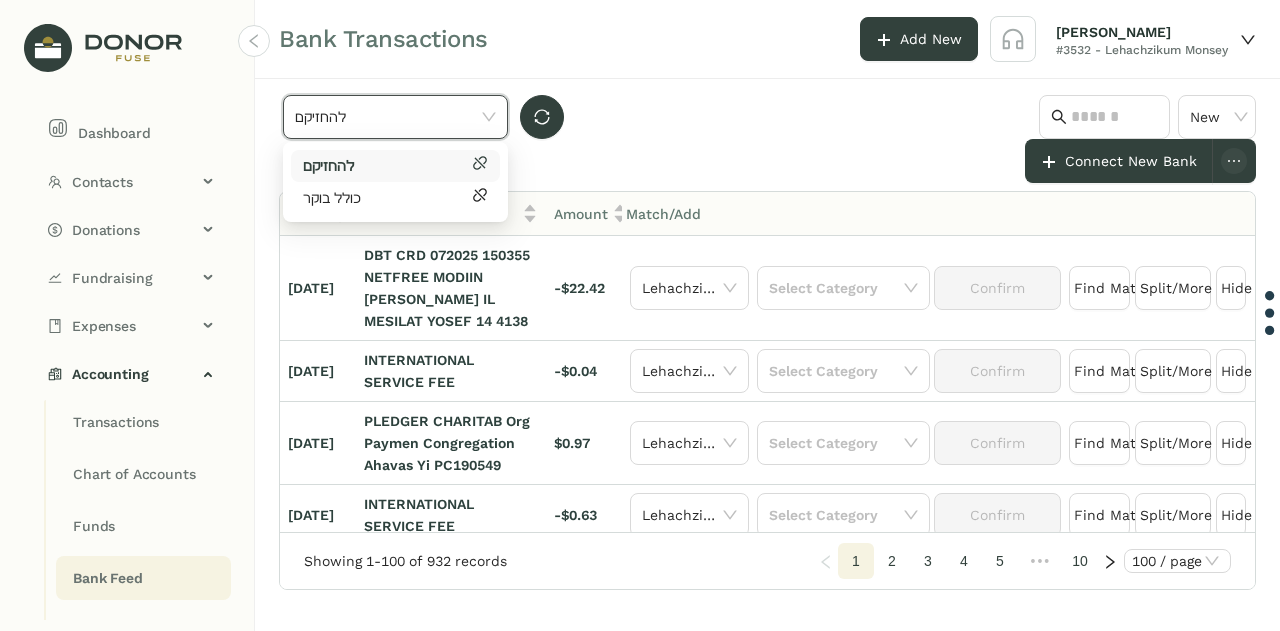 click on "להחזיקם כולל בוקר" at bounding box center (395, 182) 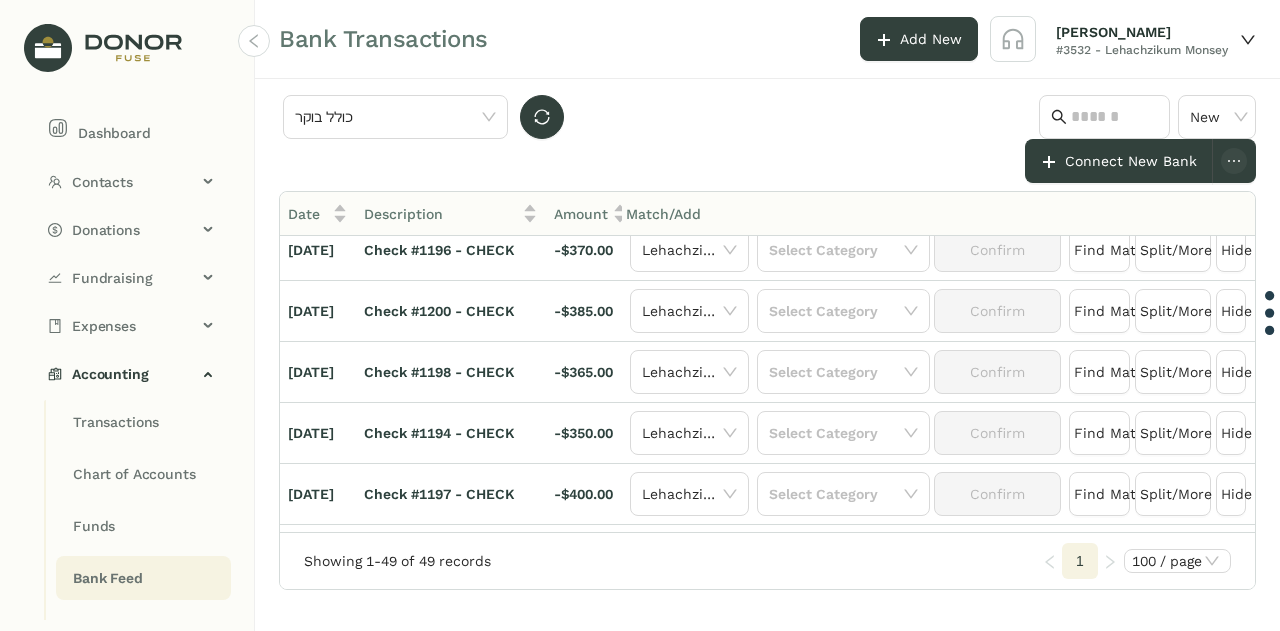 scroll, scrollTop: 0, scrollLeft: 0, axis: both 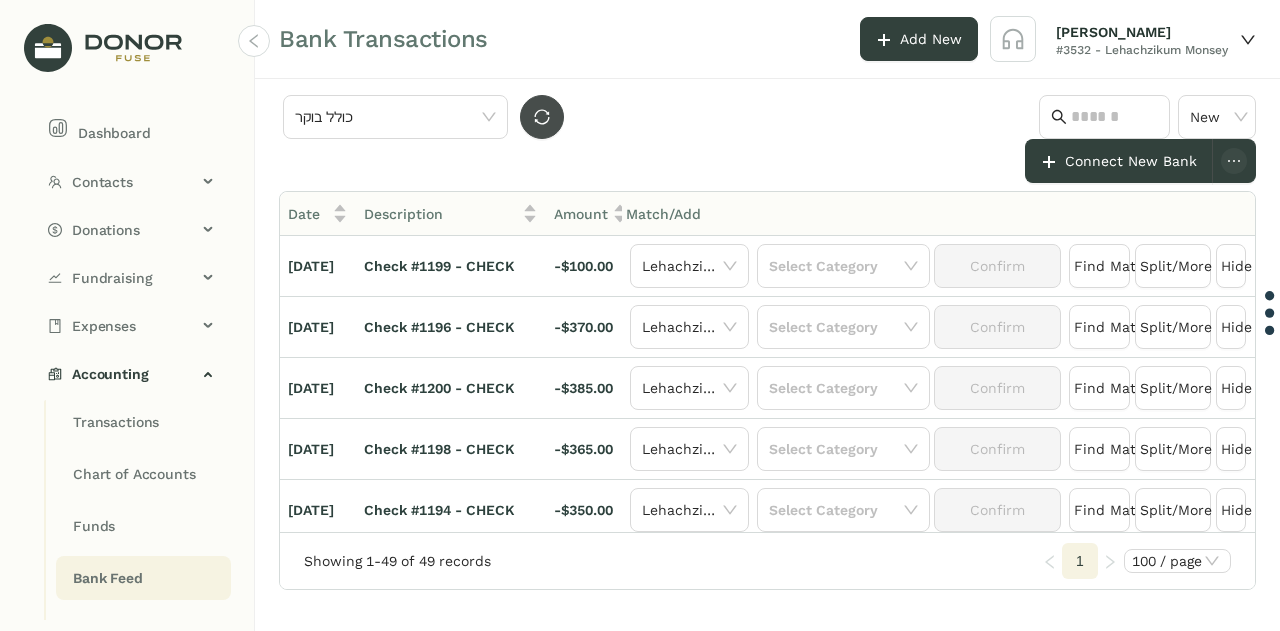 click 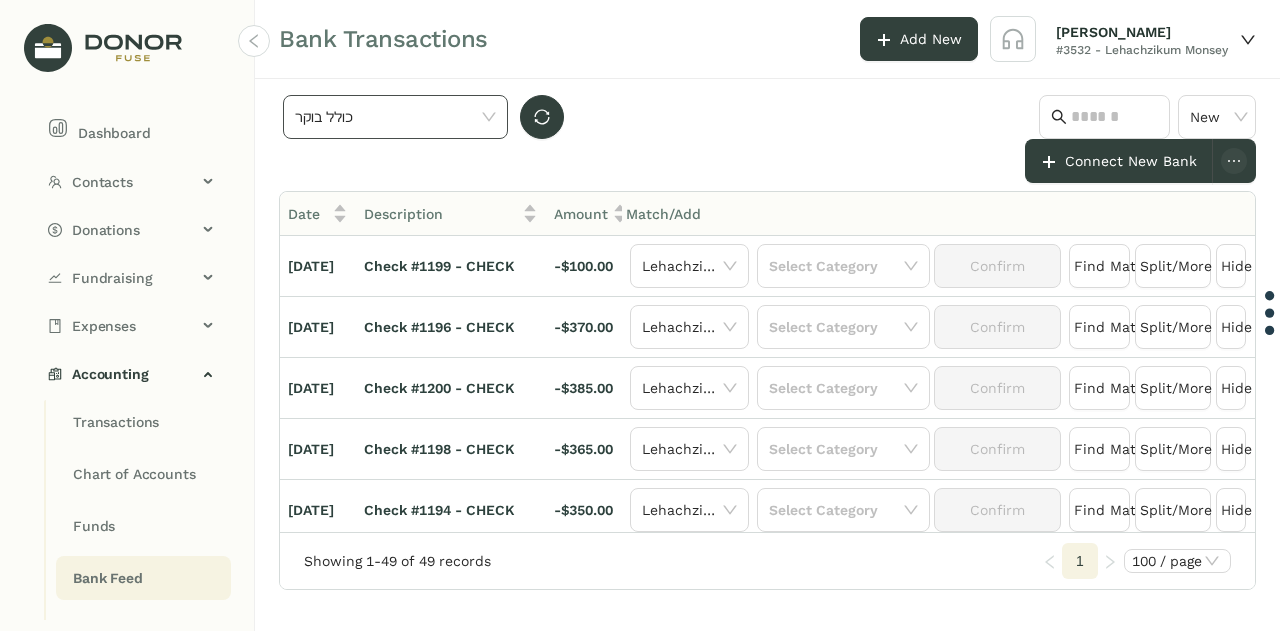 click on "כולל בוקר" 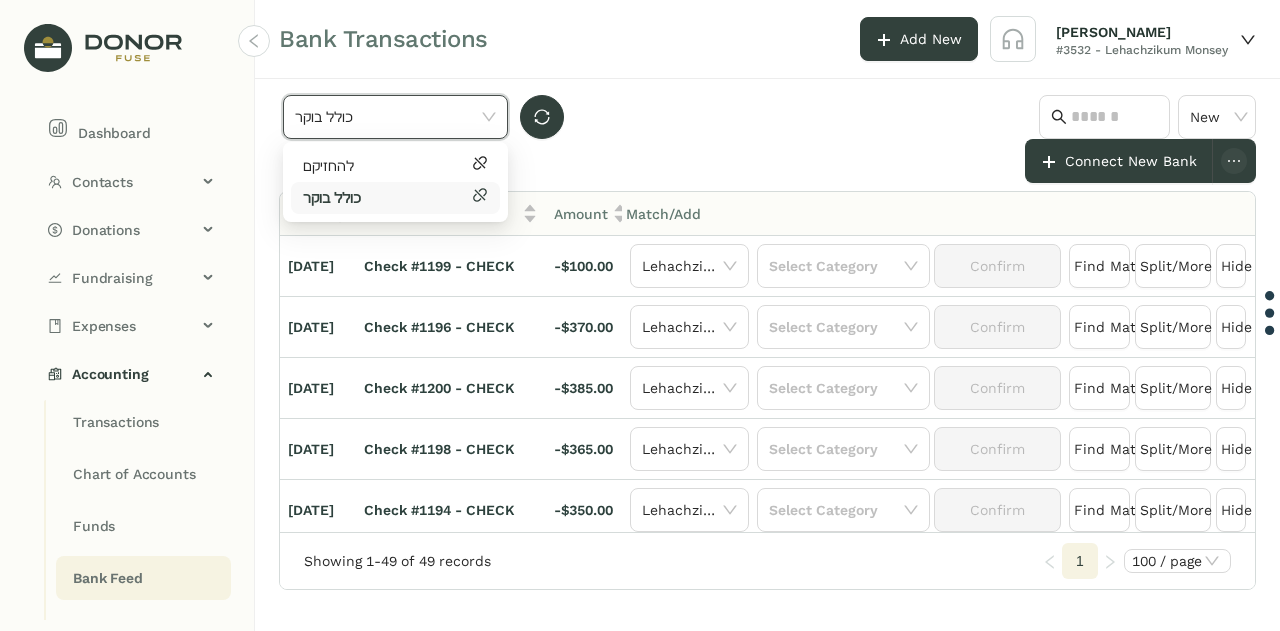 click on "להחזיקם" at bounding box center (328, 166) 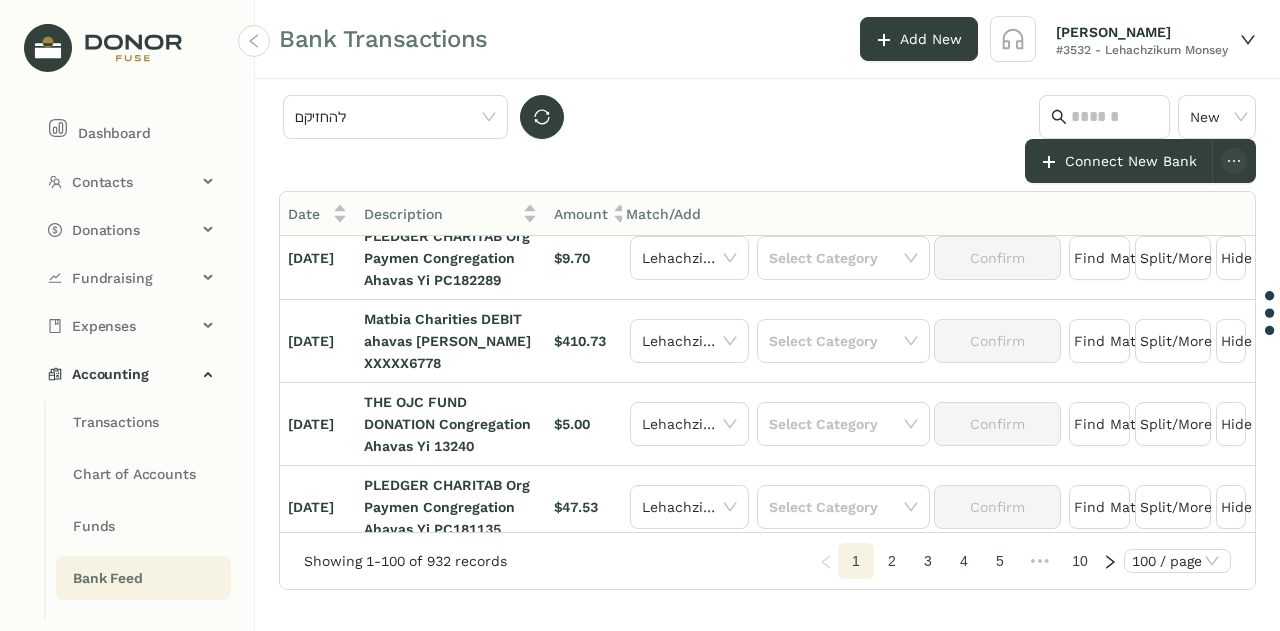 scroll, scrollTop: 5462, scrollLeft: 0, axis: vertical 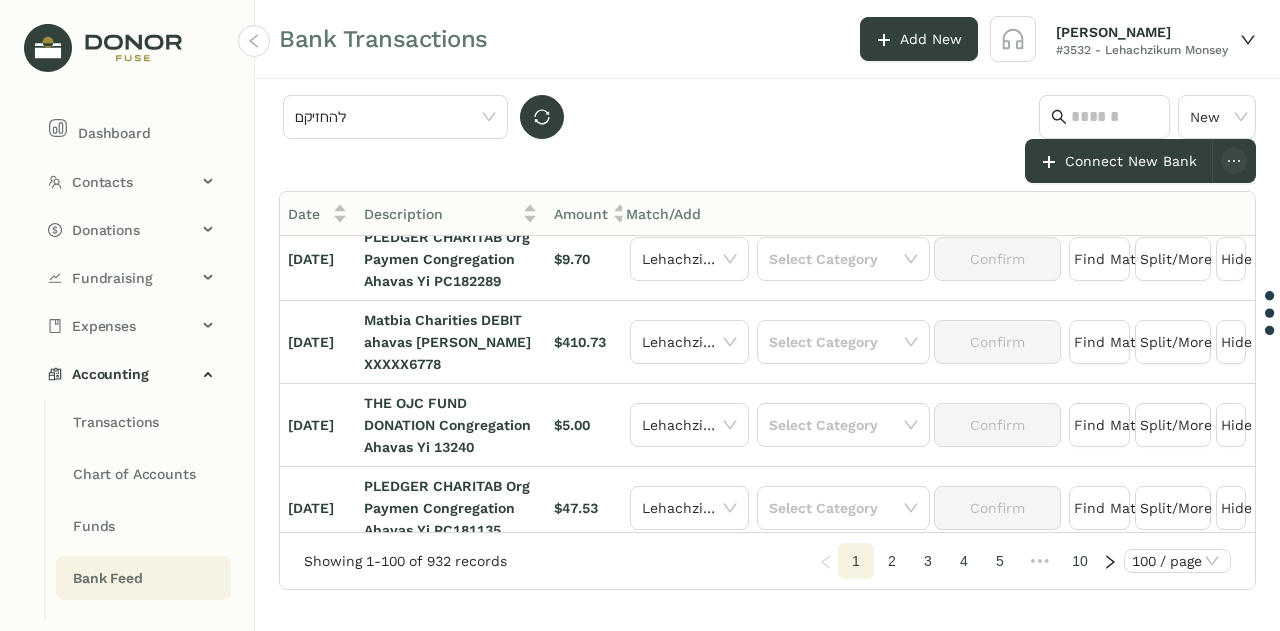click on "Bank Transactions Add New moshe weiss #3532 - Lehachzikum Monsey" 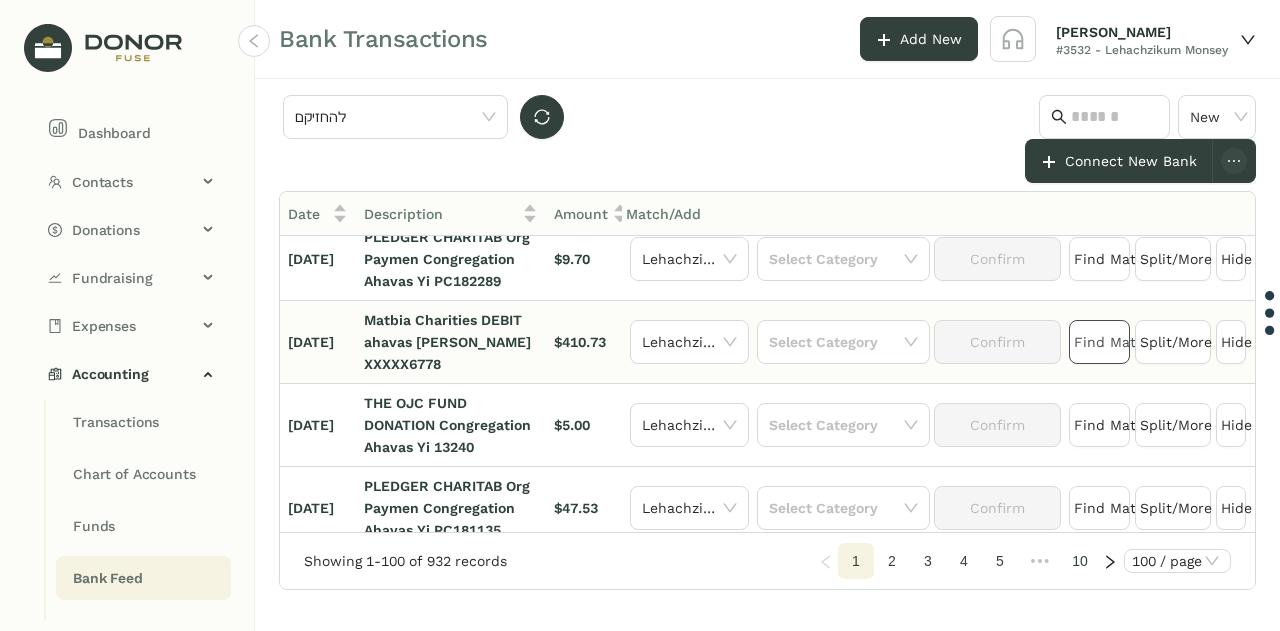 click on "Find Match" 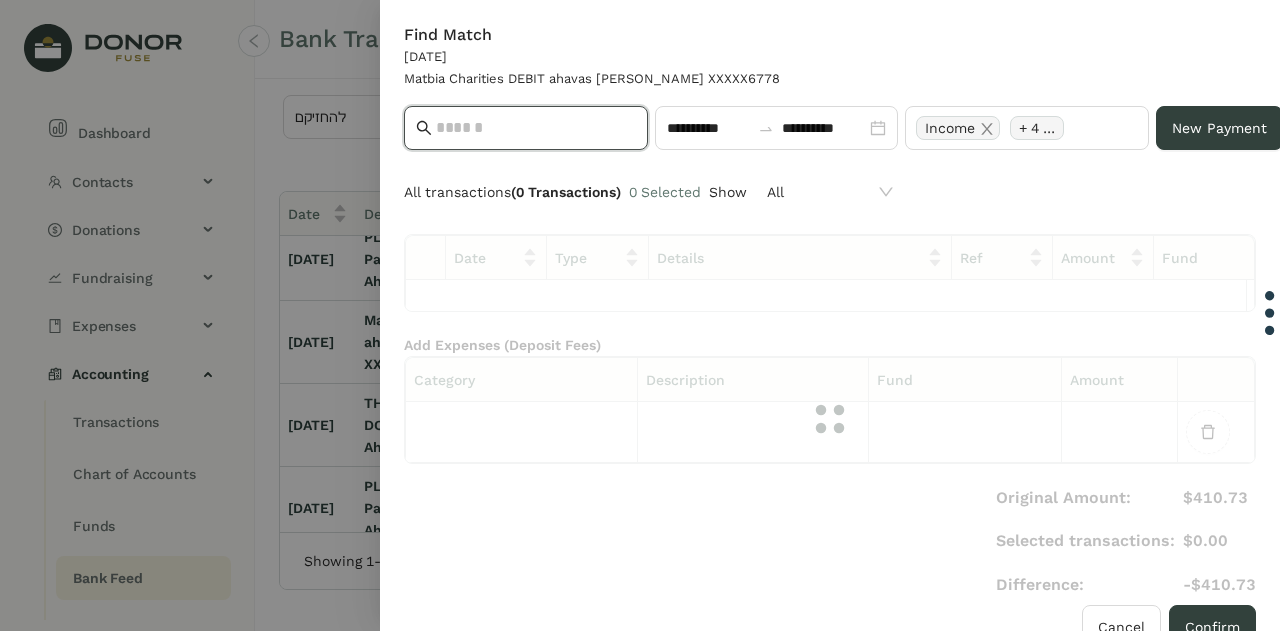 click at bounding box center [536, 128] 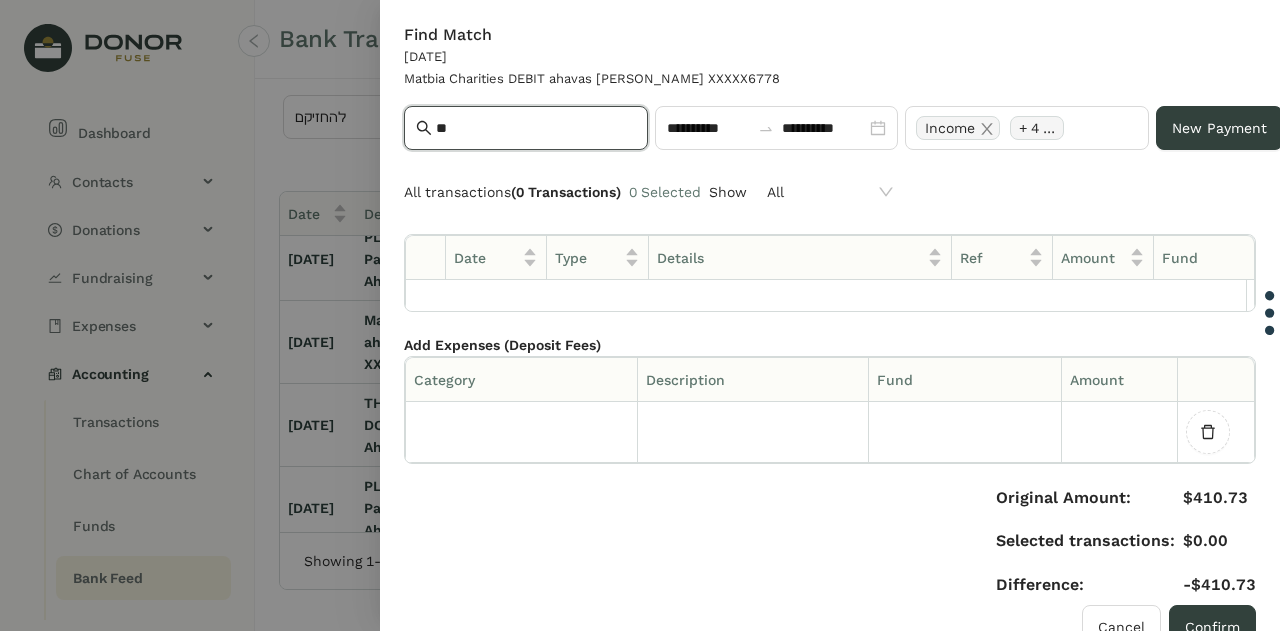 type on "*" 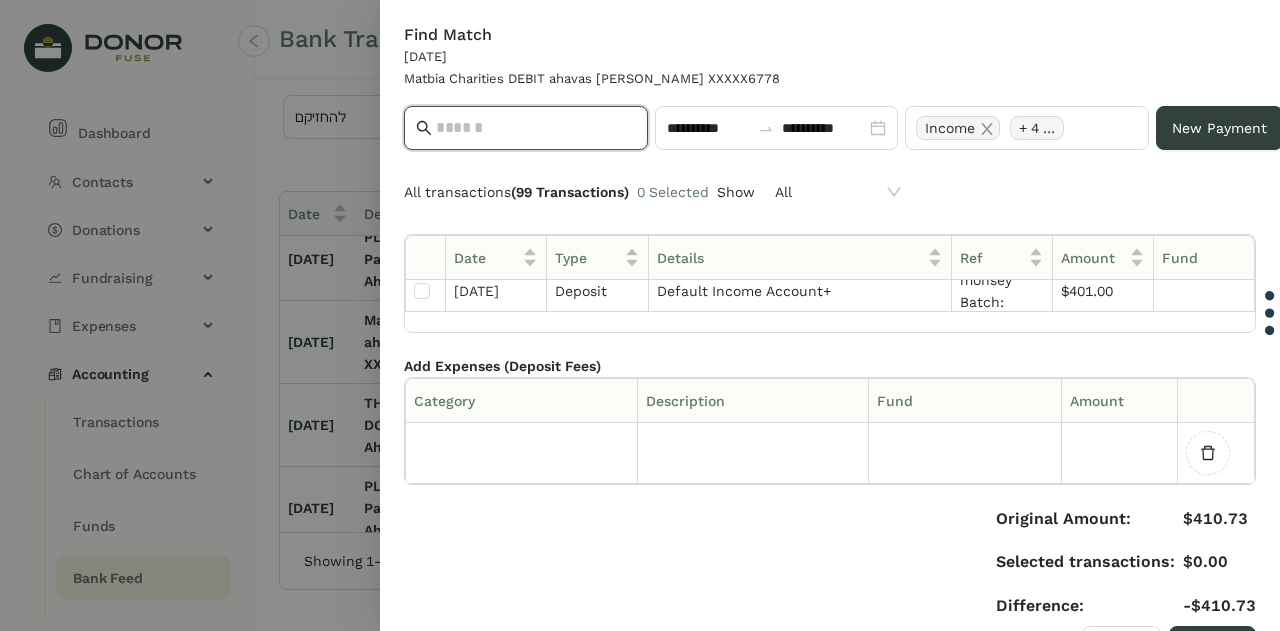 scroll, scrollTop: 278, scrollLeft: 0, axis: vertical 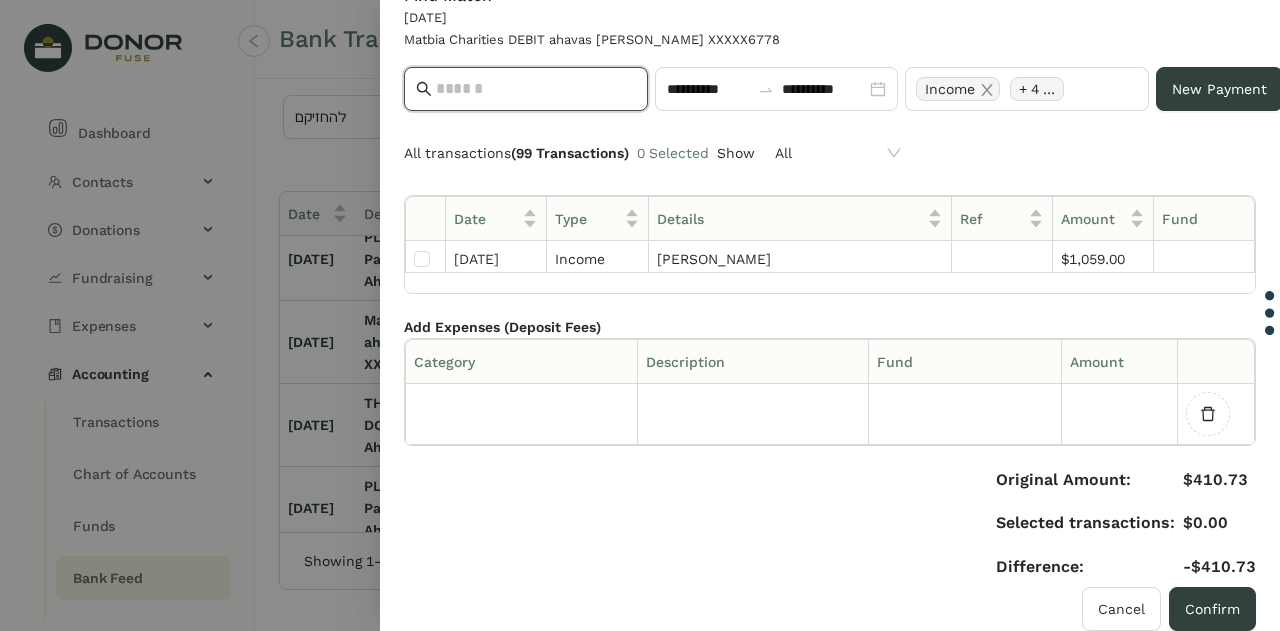 click on "All" 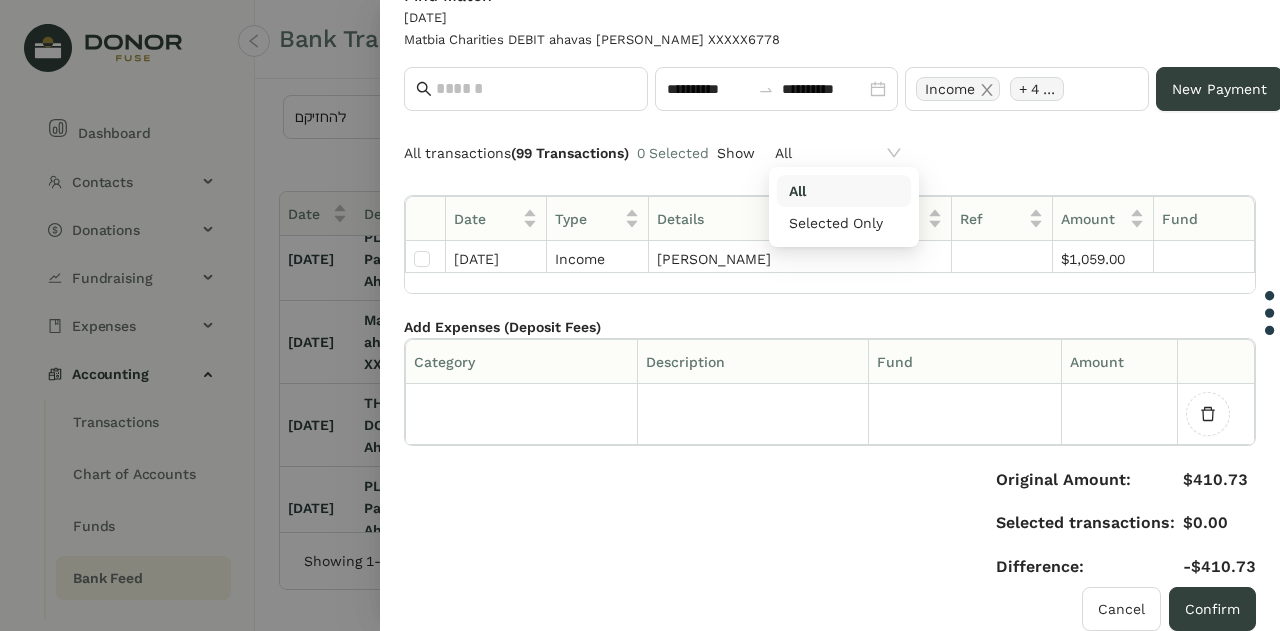 click on "All transactions  (99 Transactions)" at bounding box center (516, 153) 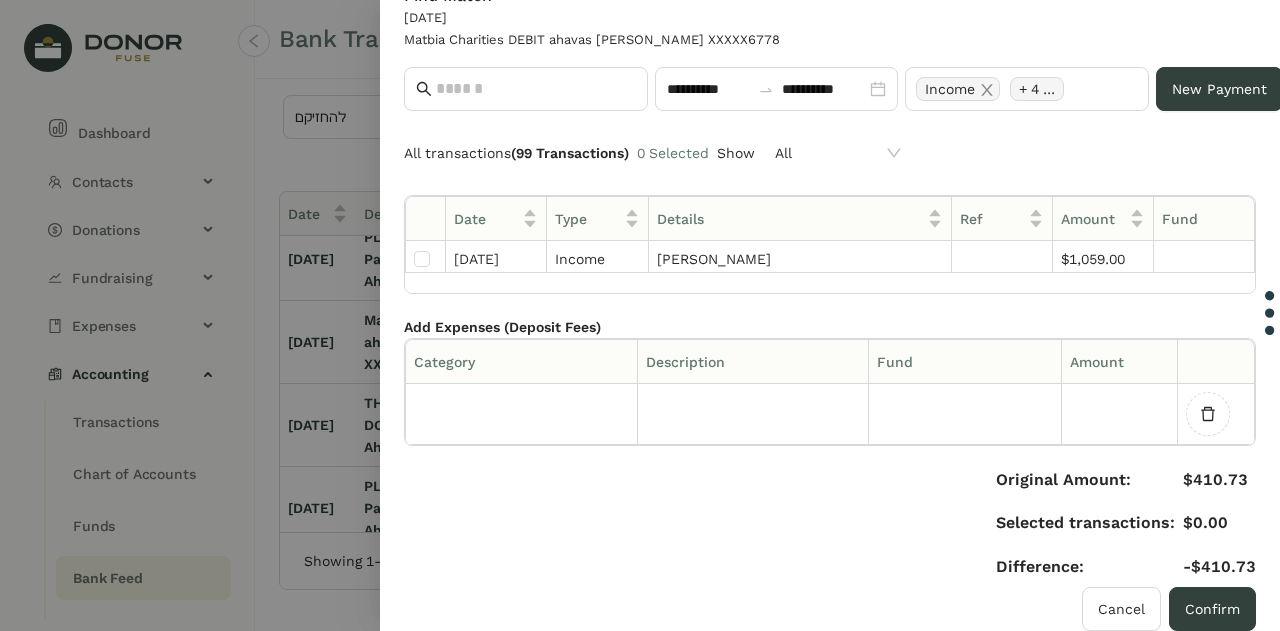 click on "0 Selected" at bounding box center (673, 153) 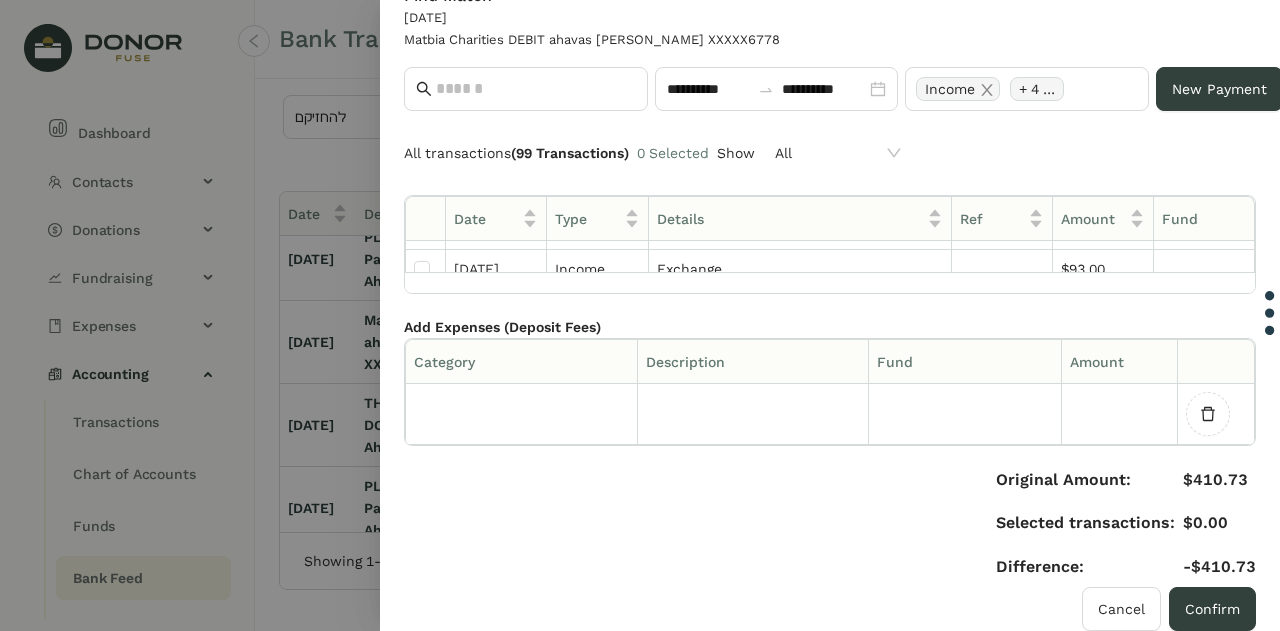 scroll, scrollTop: 0, scrollLeft: 0, axis: both 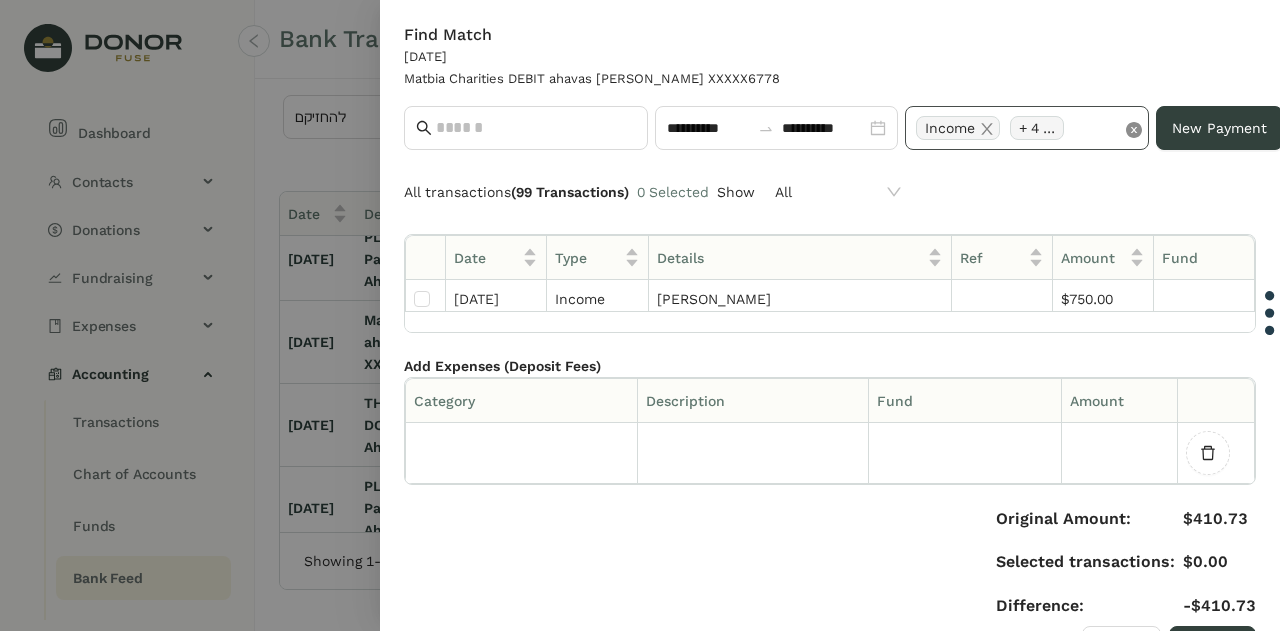 click 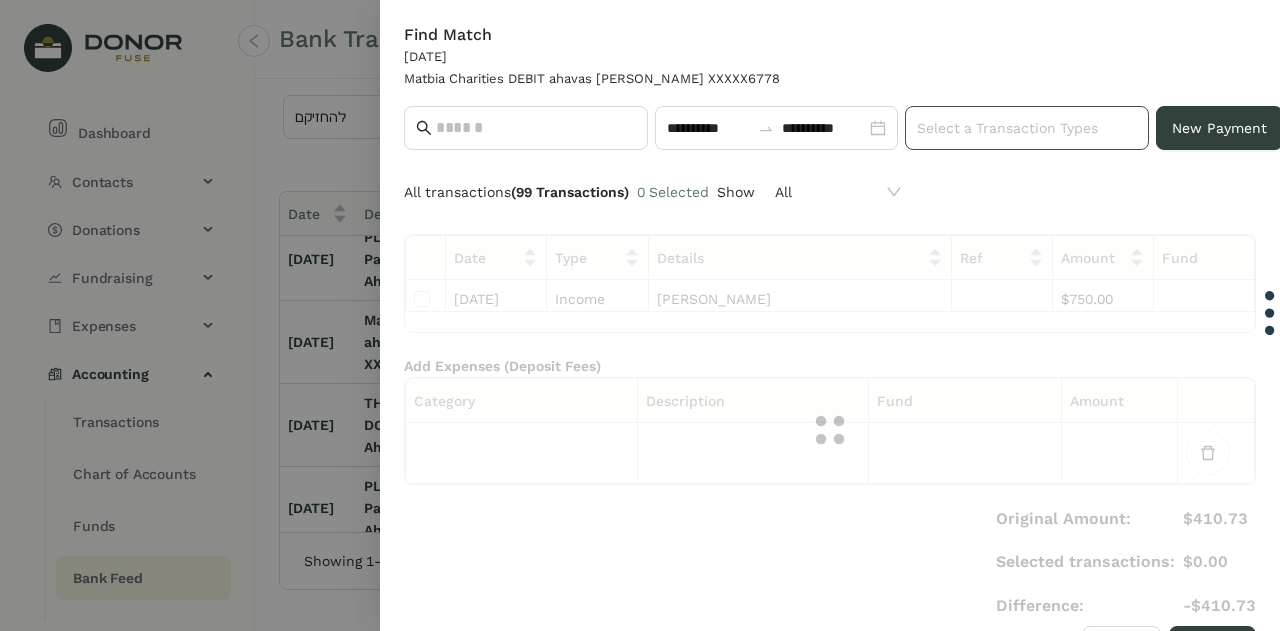 click on "Select a Transaction Types" at bounding box center [1027, 128] 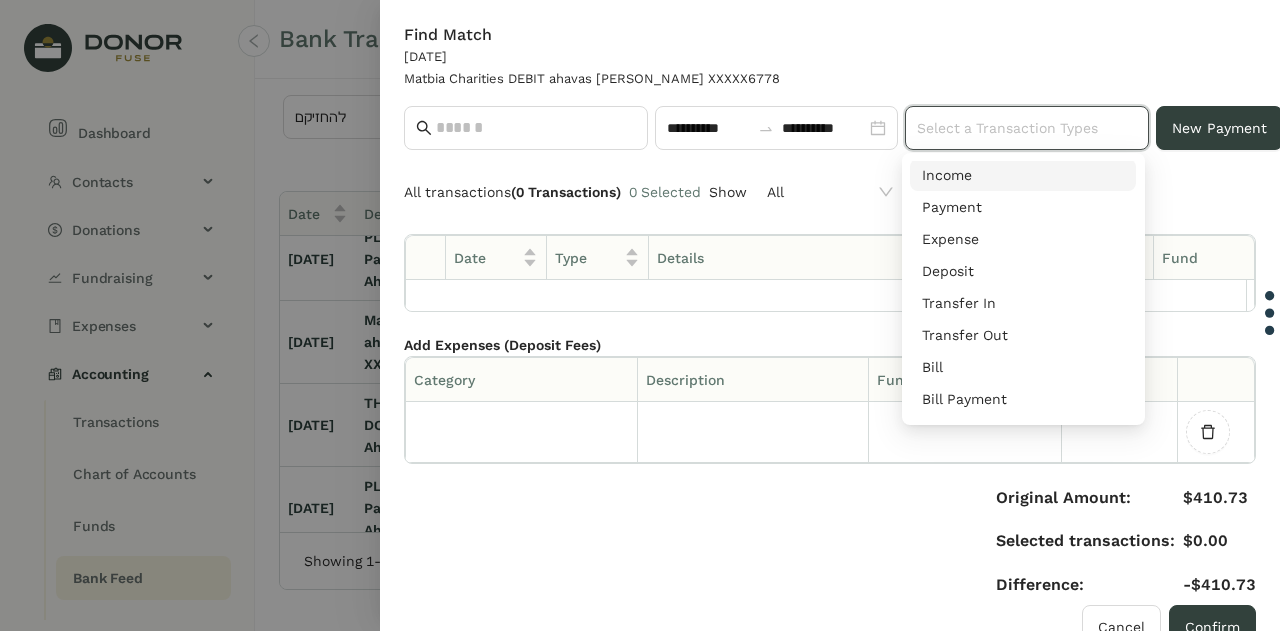 scroll, scrollTop: 0, scrollLeft: 0, axis: both 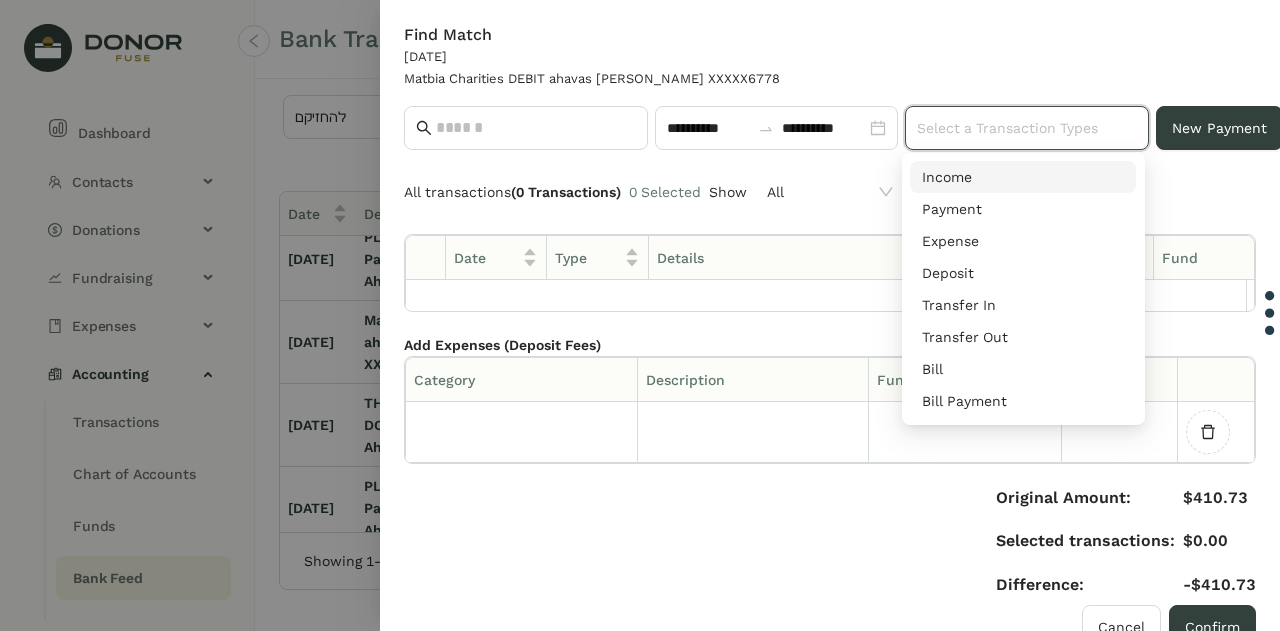 click on "Income" at bounding box center [1023, 177] 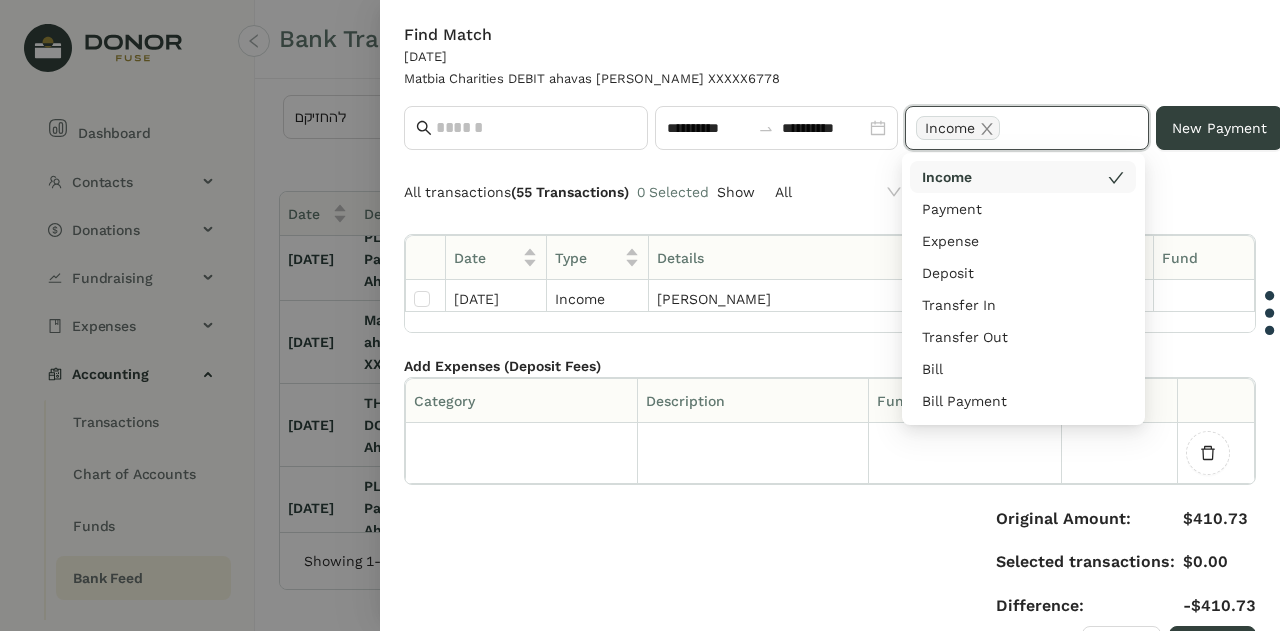 click on "All transactions  (55 Transactions)  0 Selected   Show  All" at bounding box center [830, 192] 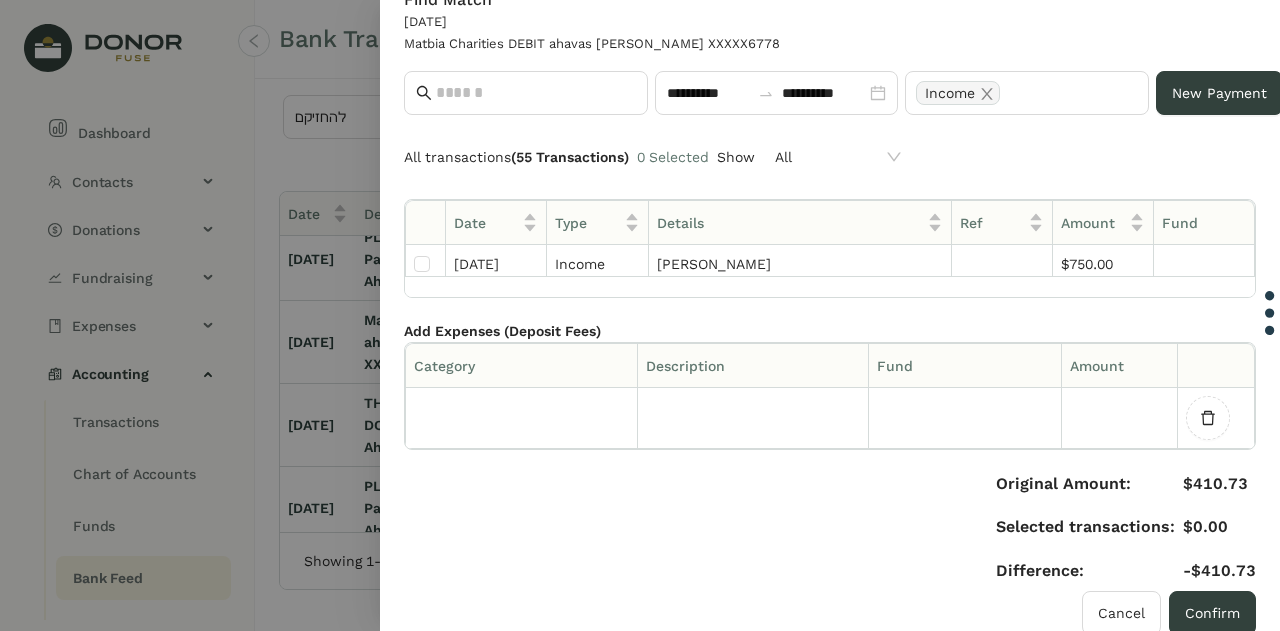 scroll, scrollTop: 24, scrollLeft: 0, axis: vertical 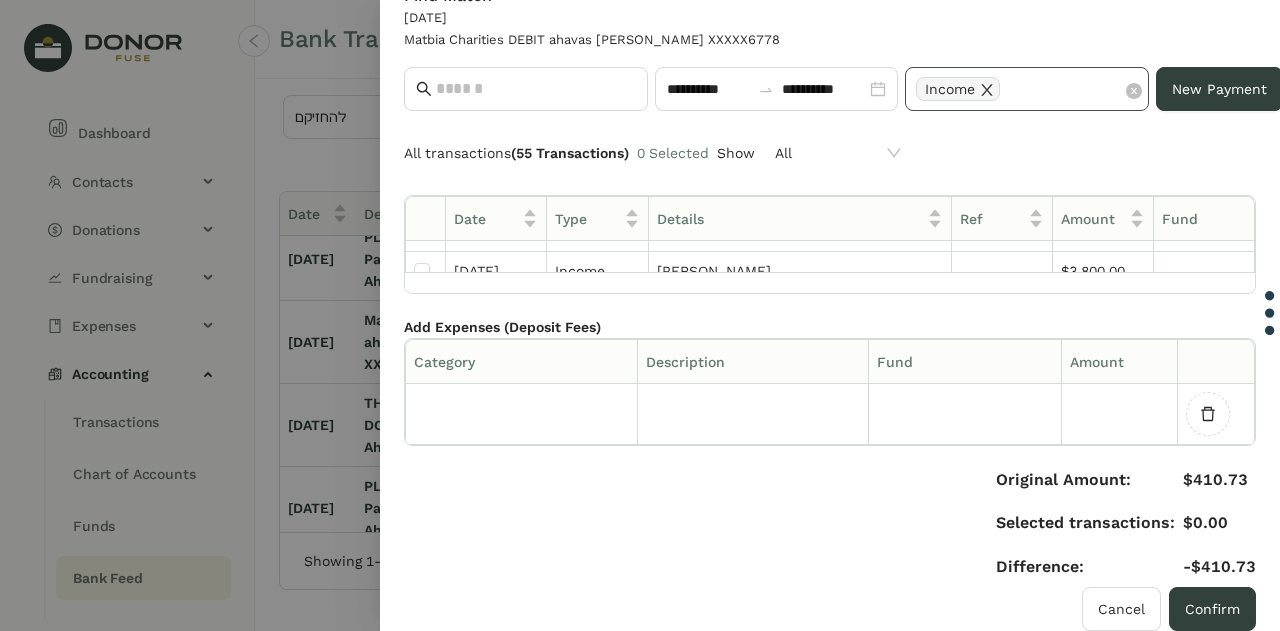 click 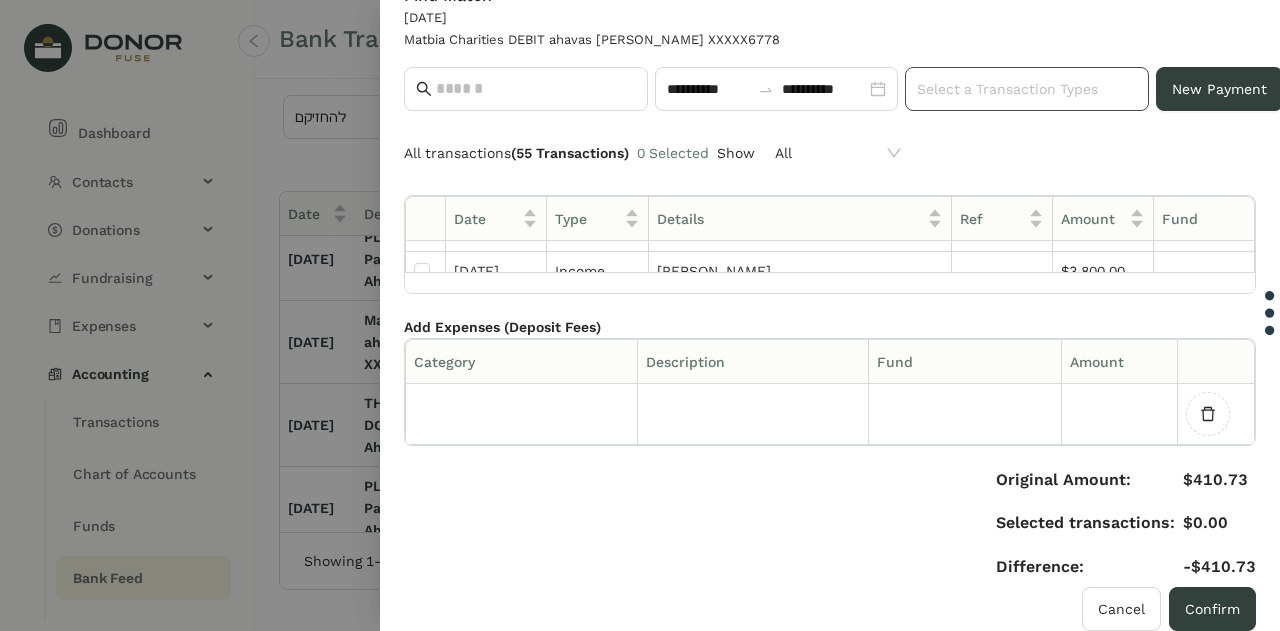 click on "Select a Transaction Types" at bounding box center [1027, 89] 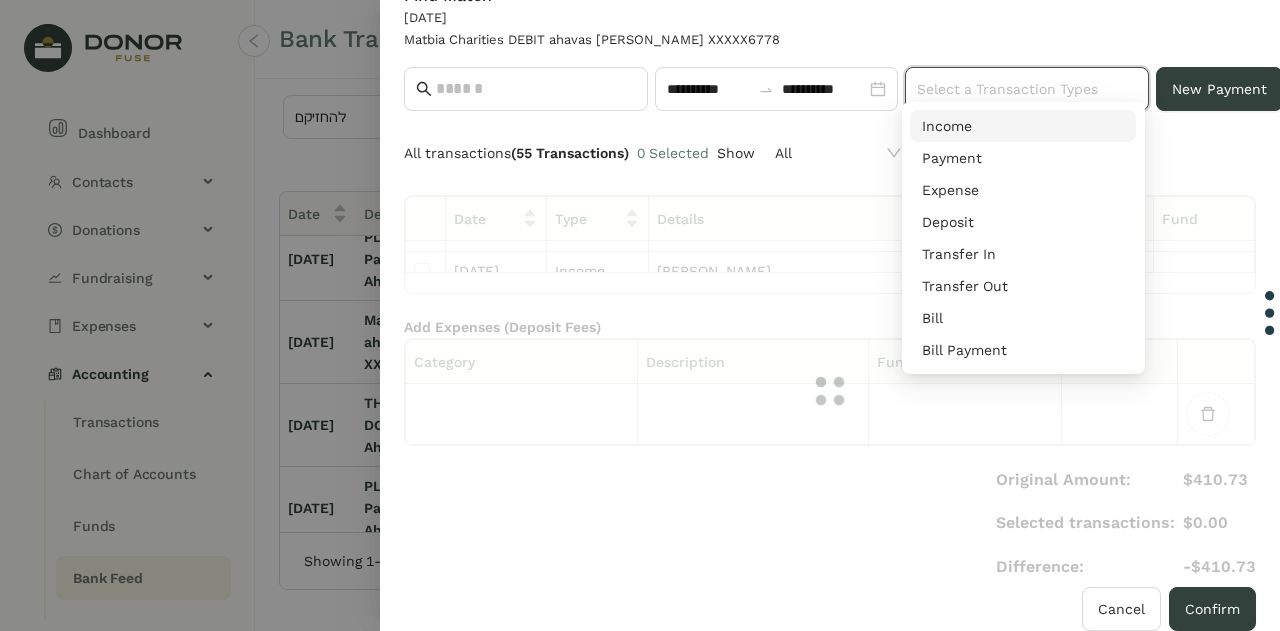 scroll, scrollTop: 150, scrollLeft: 0, axis: vertical 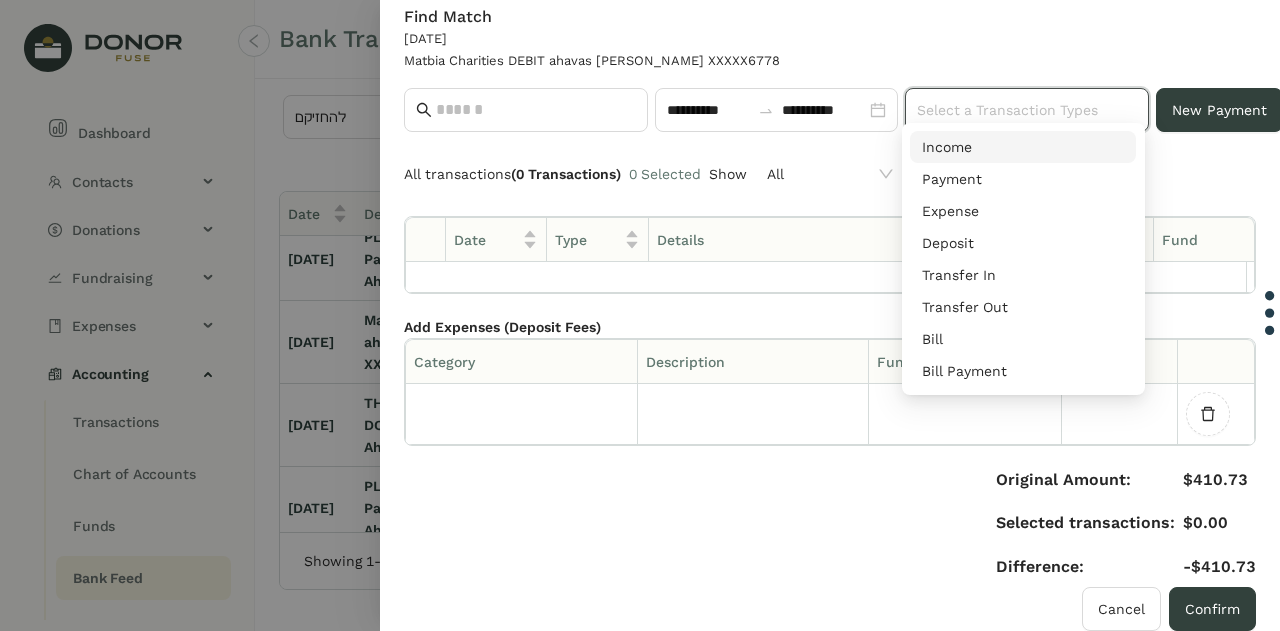 click on "Payment" at bounding box center (1023, 179) 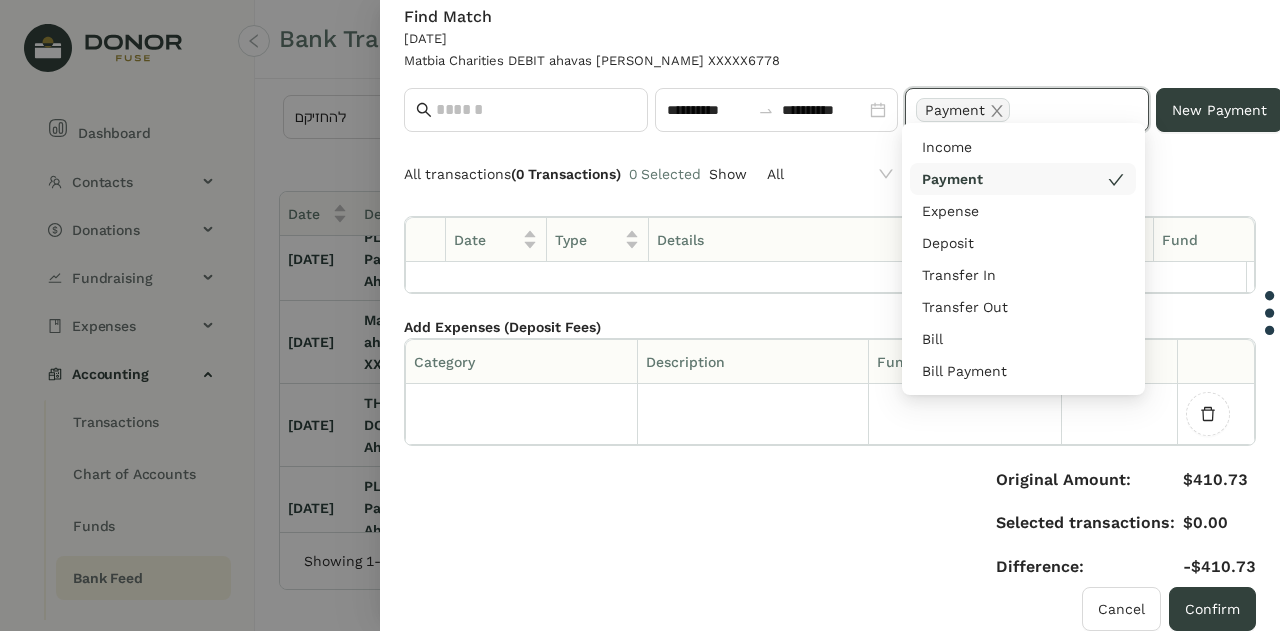 click on "All transactions  (0 Transactions)  0 Selected   Show  All" at bounding box center [830, 174] 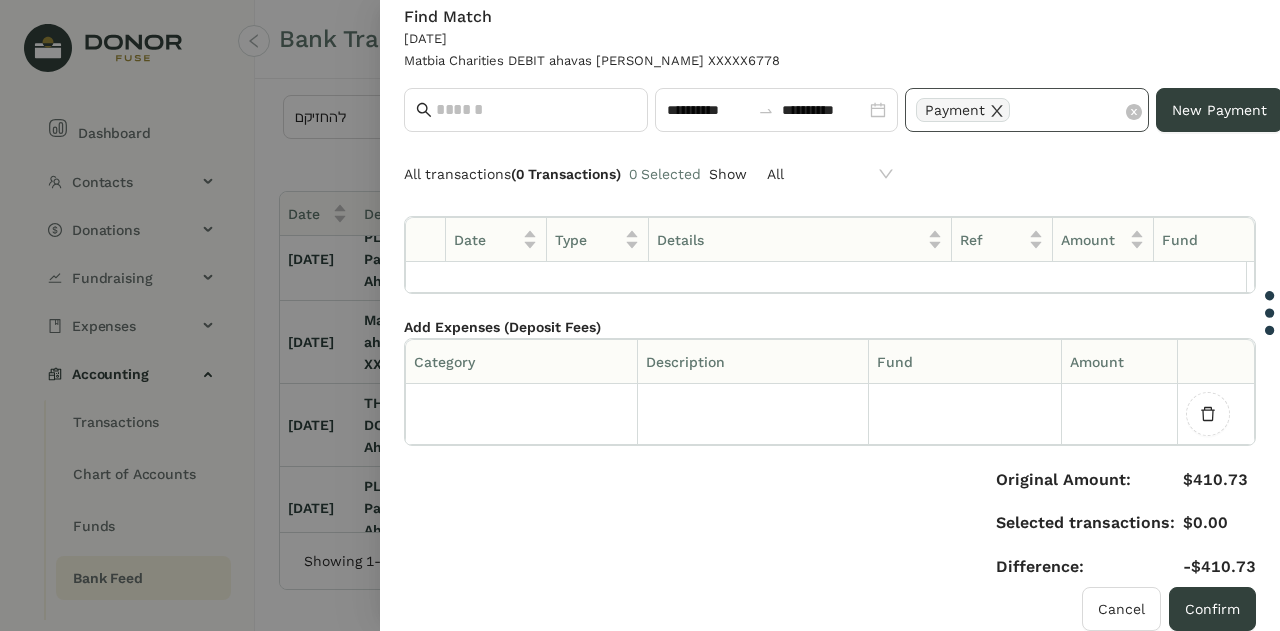 click 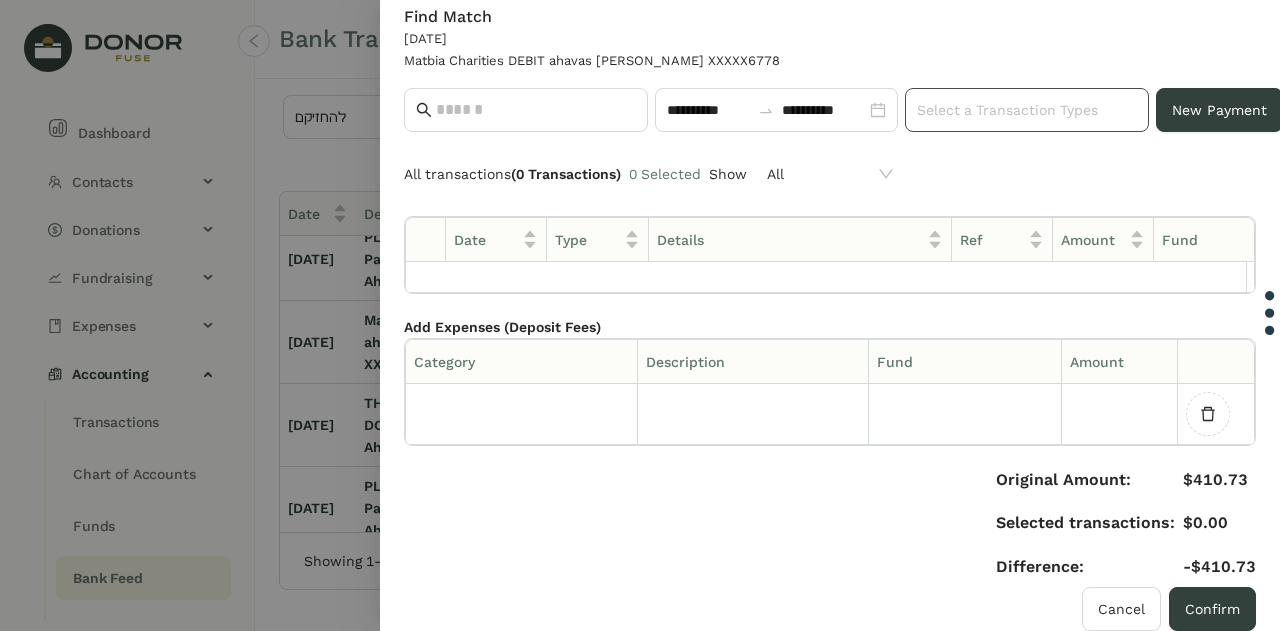 click on "Select a Transaction Types" at bounding box center [1027, 110] 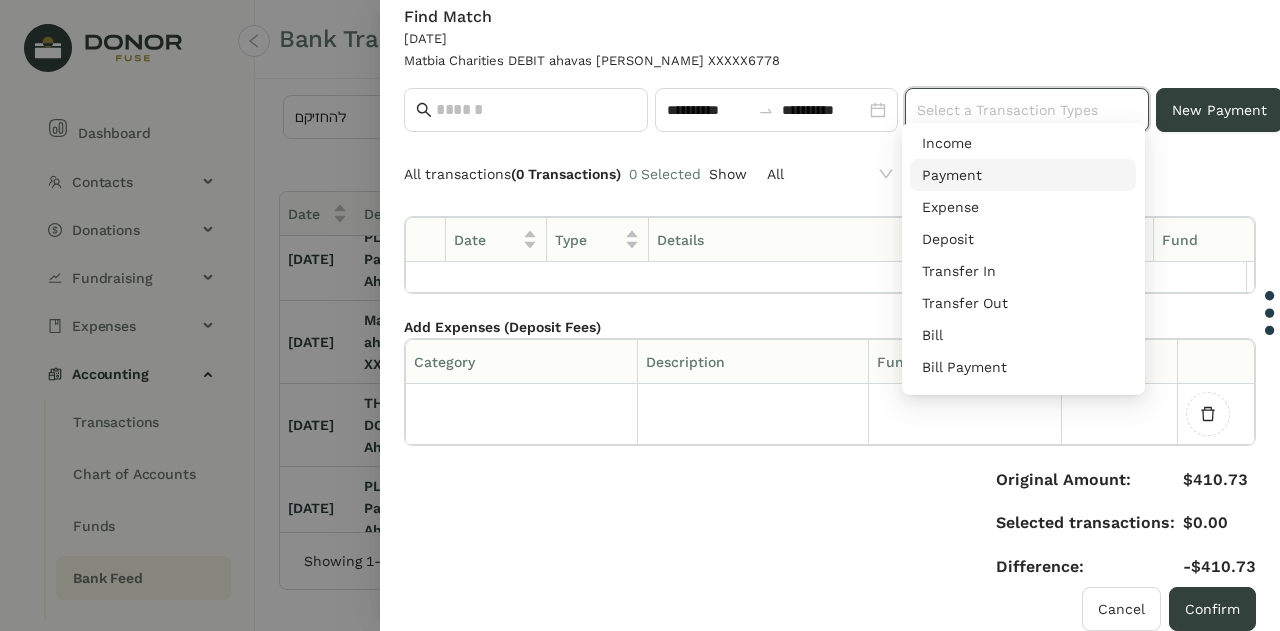 scroll, scrollTop: 0, scrollLeft: 0, axis: both 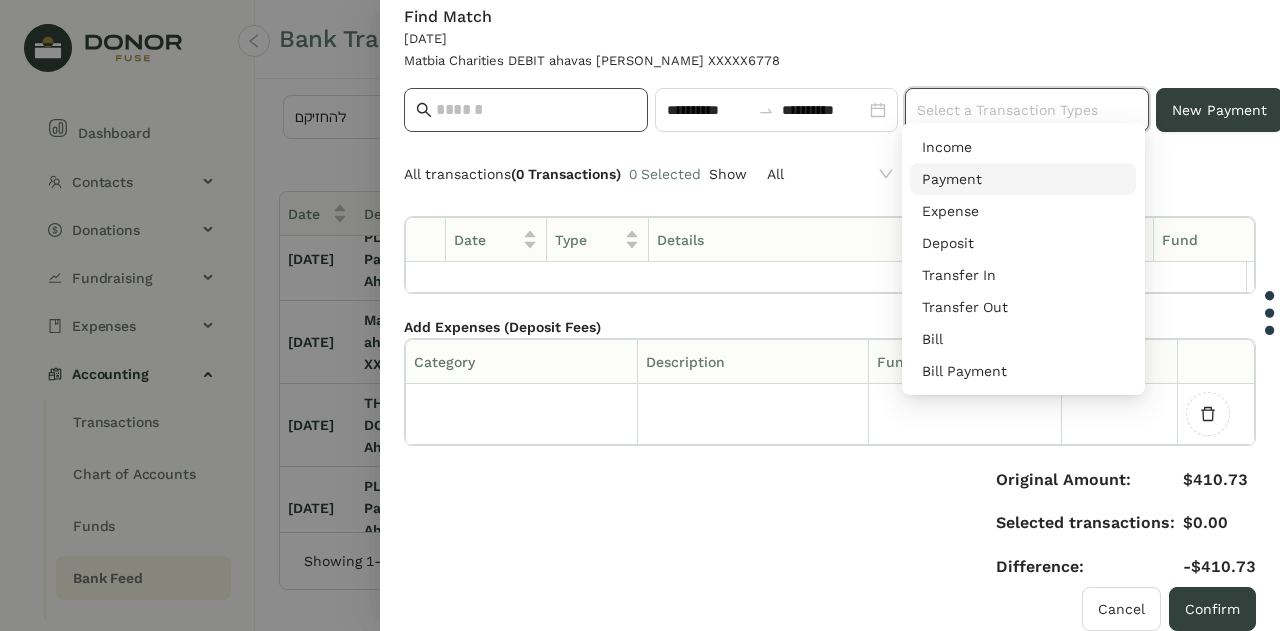click at bounding box center (536, 110) 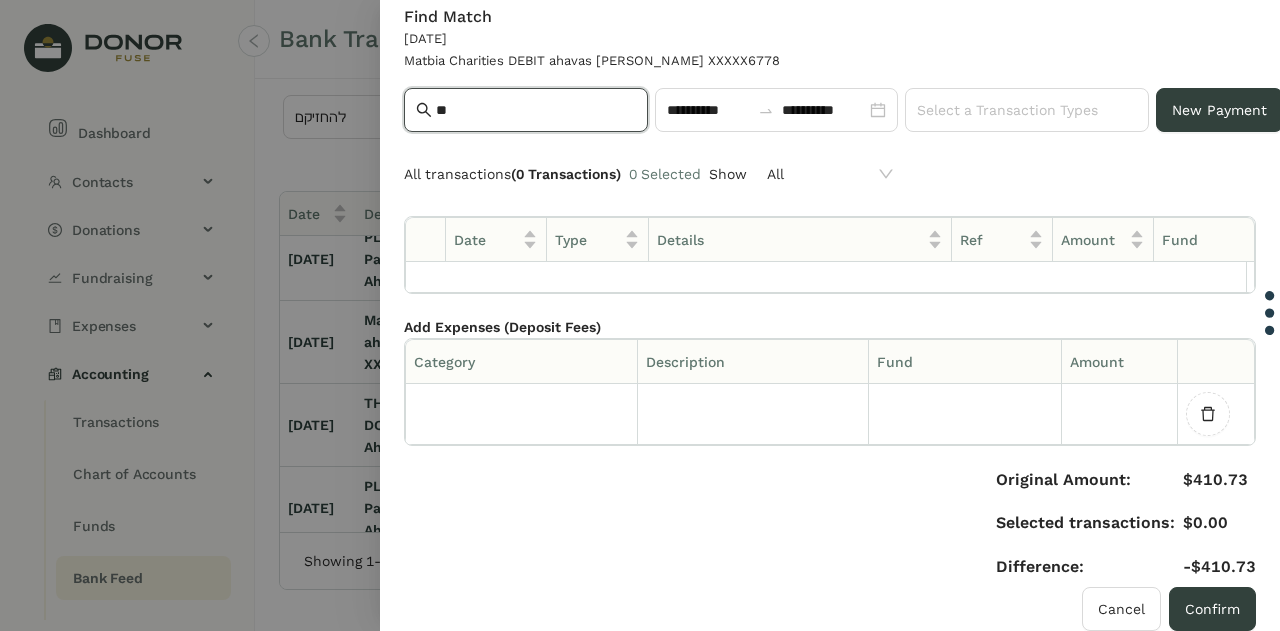 type on "*" 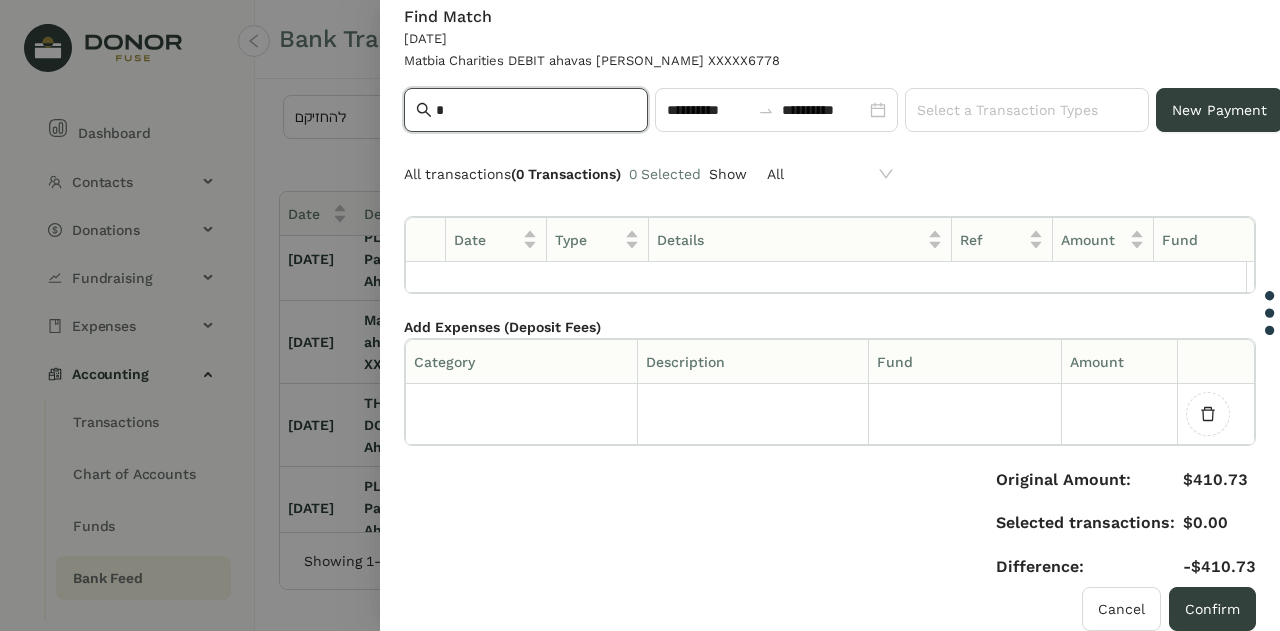 type 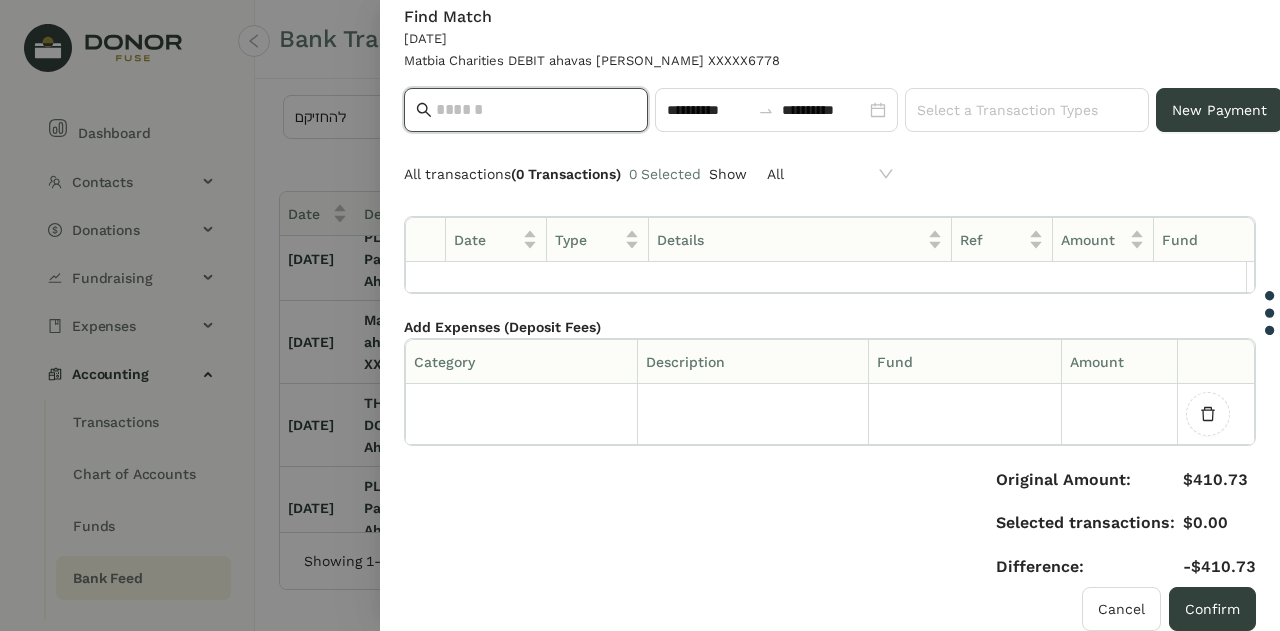 scroll, scrollTop: 0, scrollLeft: 0, axis: both 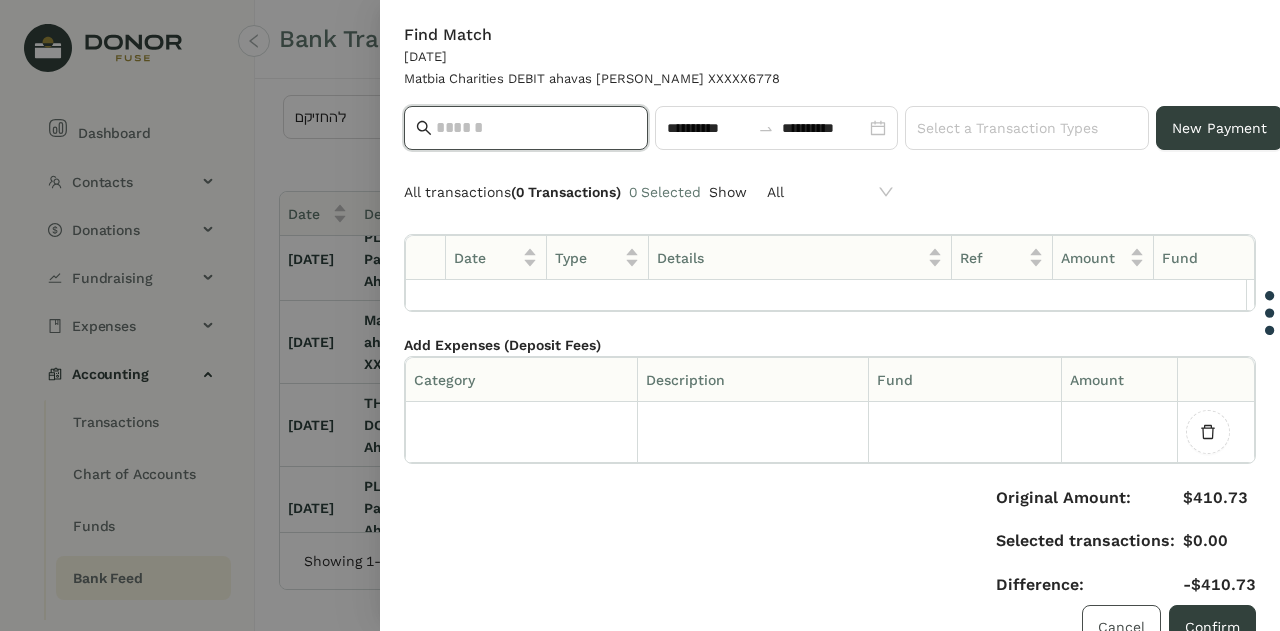 click on "Cancel" at bounding box center (1121, 627) 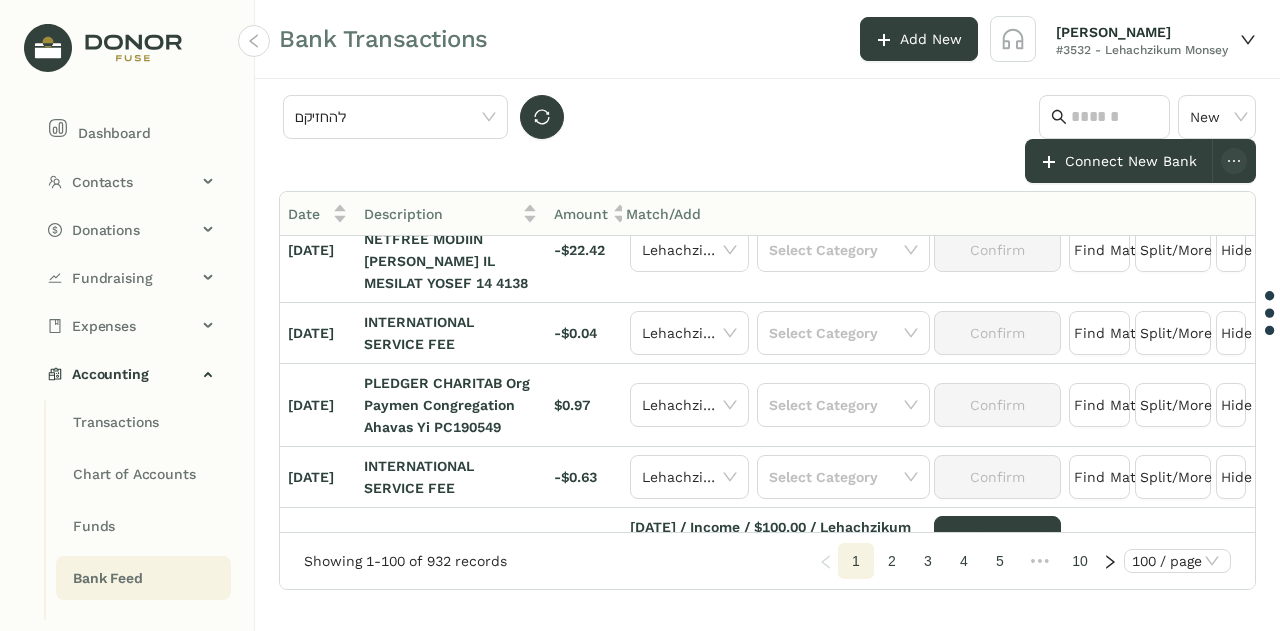 scroll, scrollTop: 0, scrollLeft: 0, axis: both 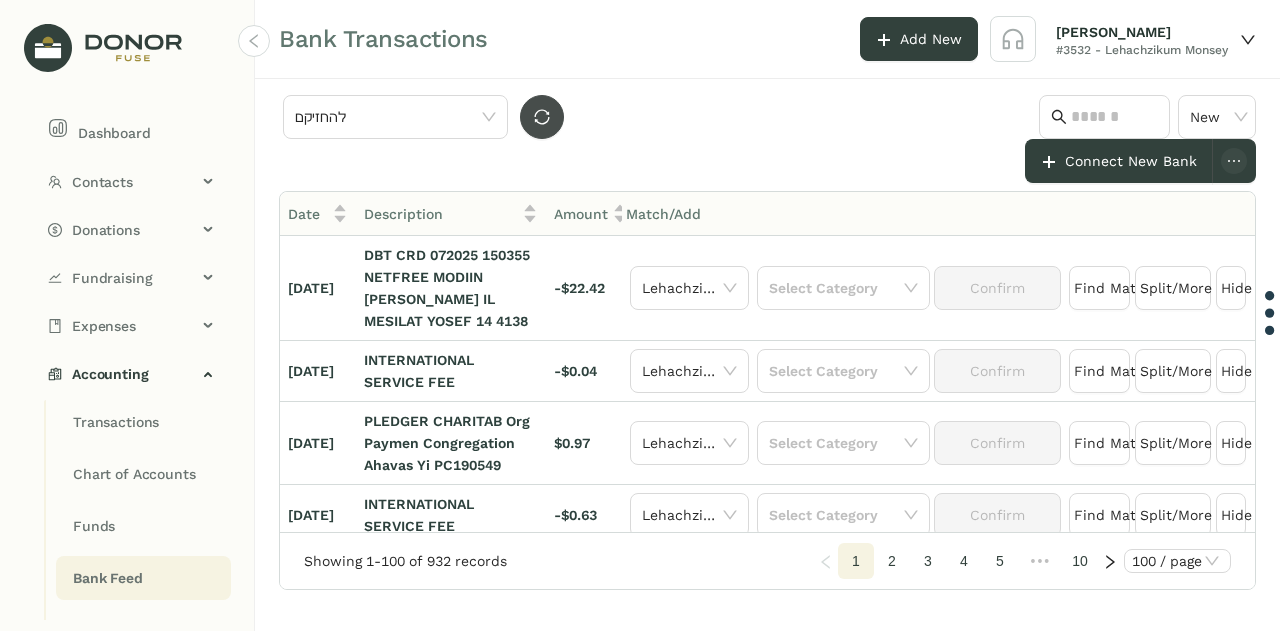 click 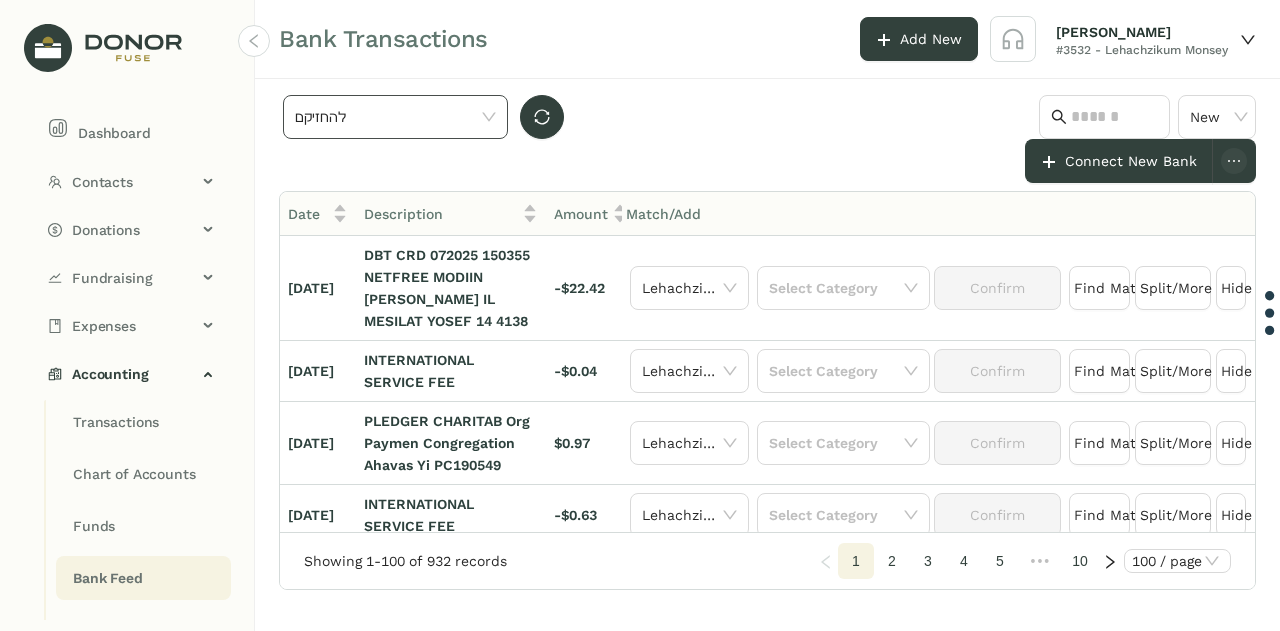click on "להחזיקם" 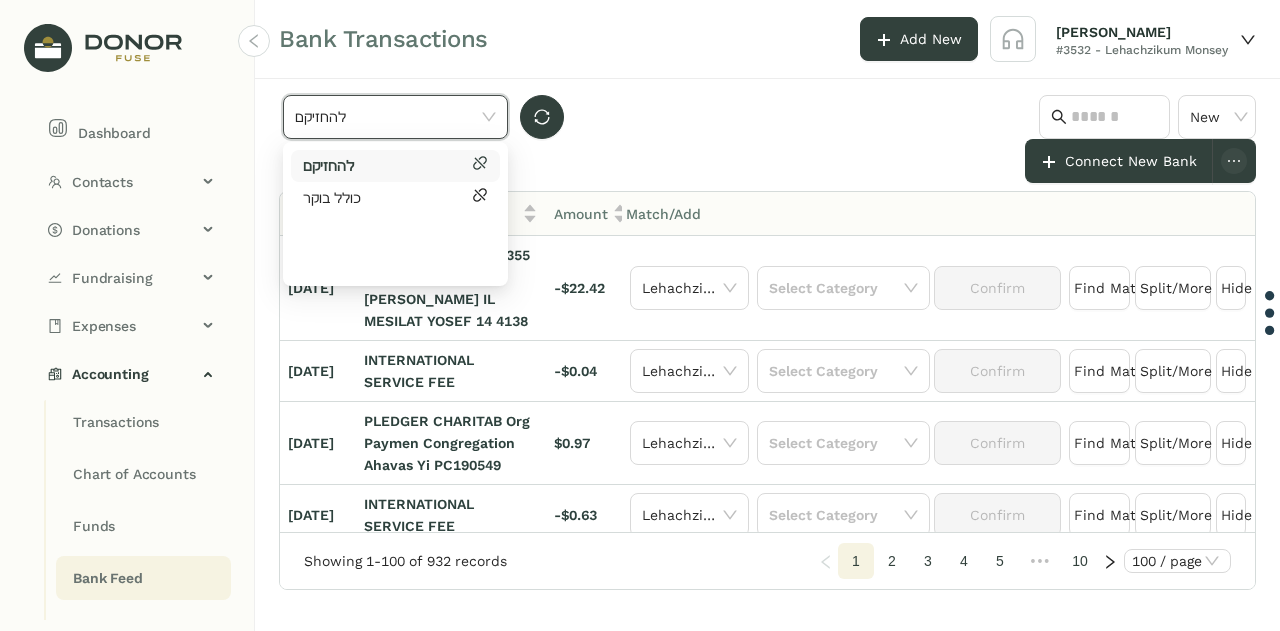 click on "להחזיקם" 